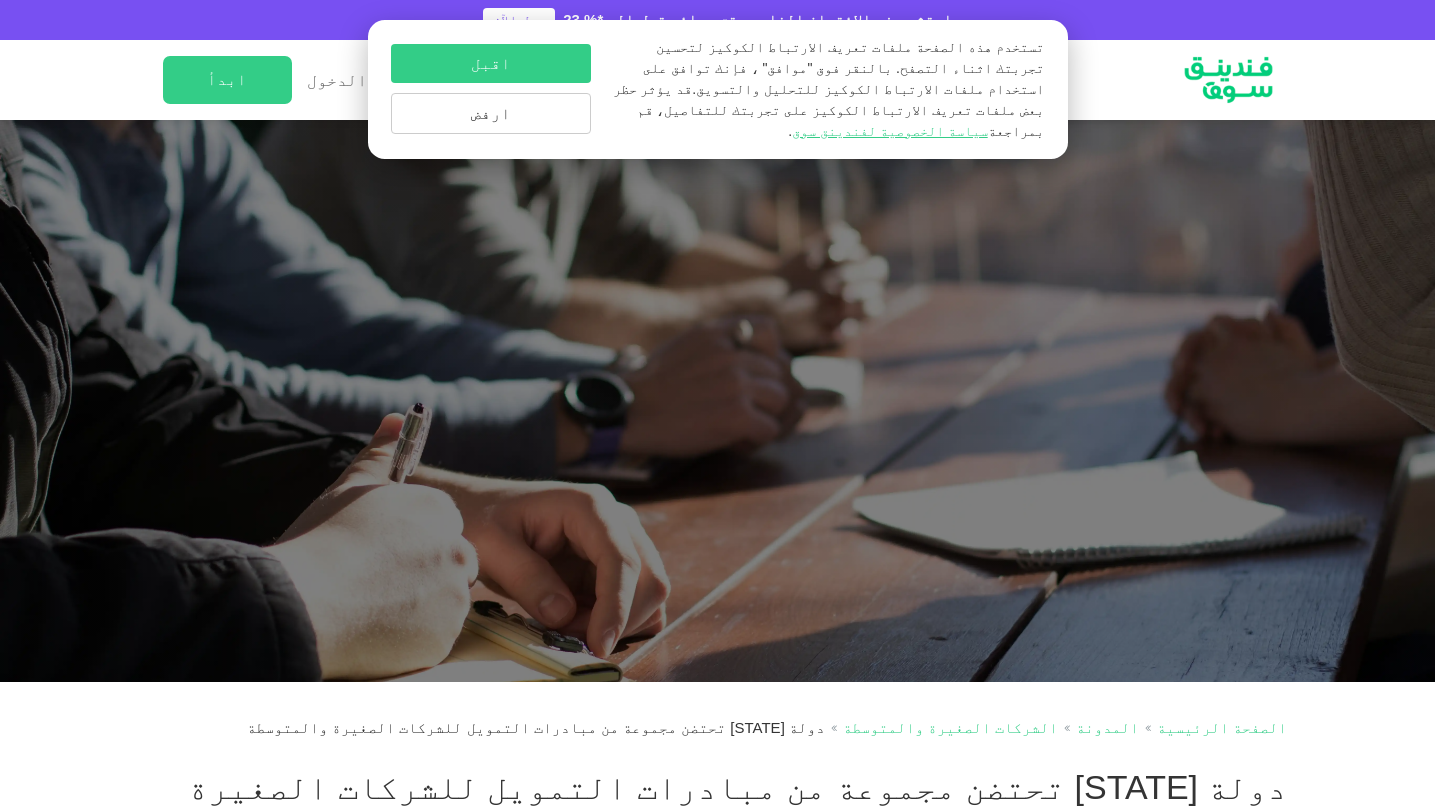 scroll, scrollTop: 0, scrollLeft: 0, axis: both 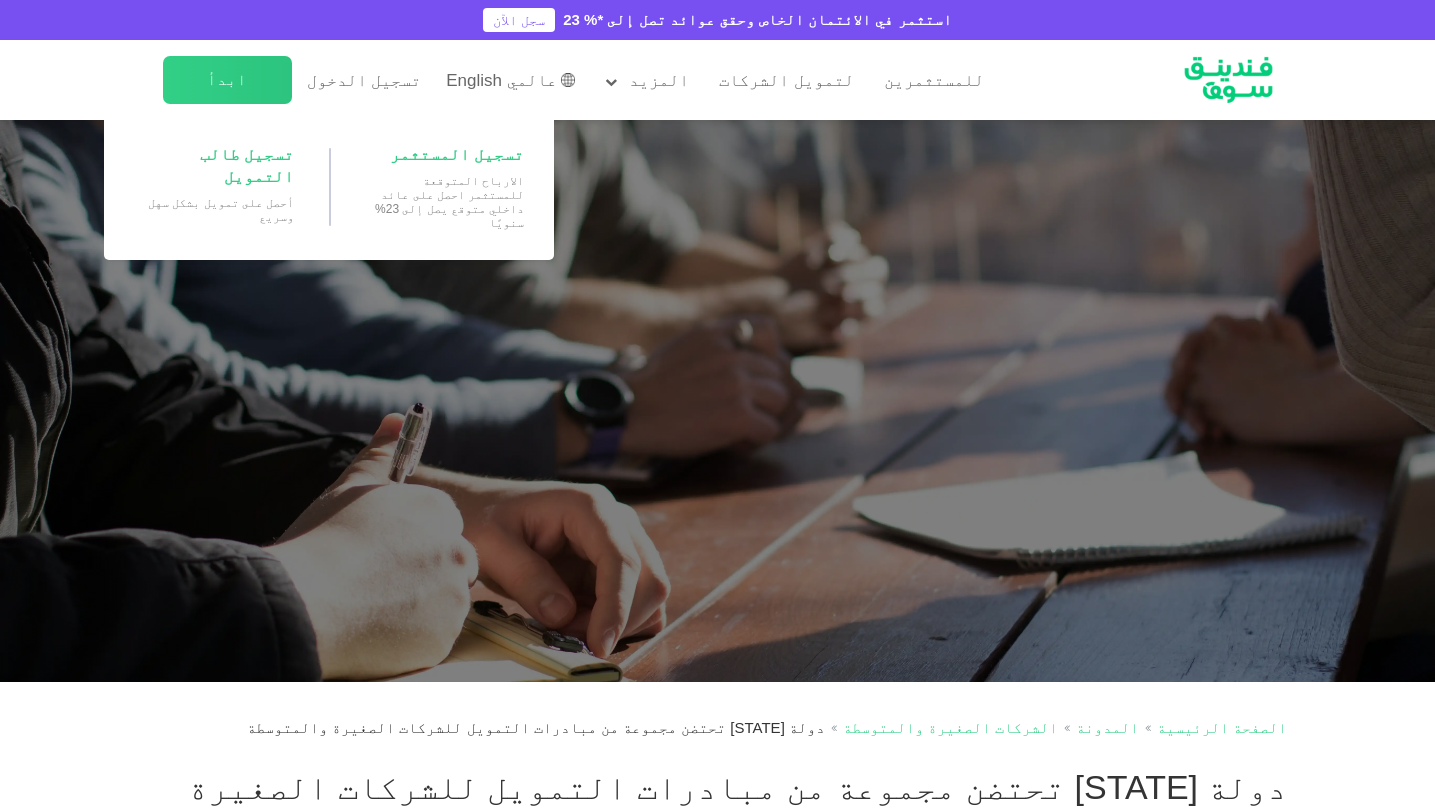 click on "ابدأ" at bounding box center [227, 80] 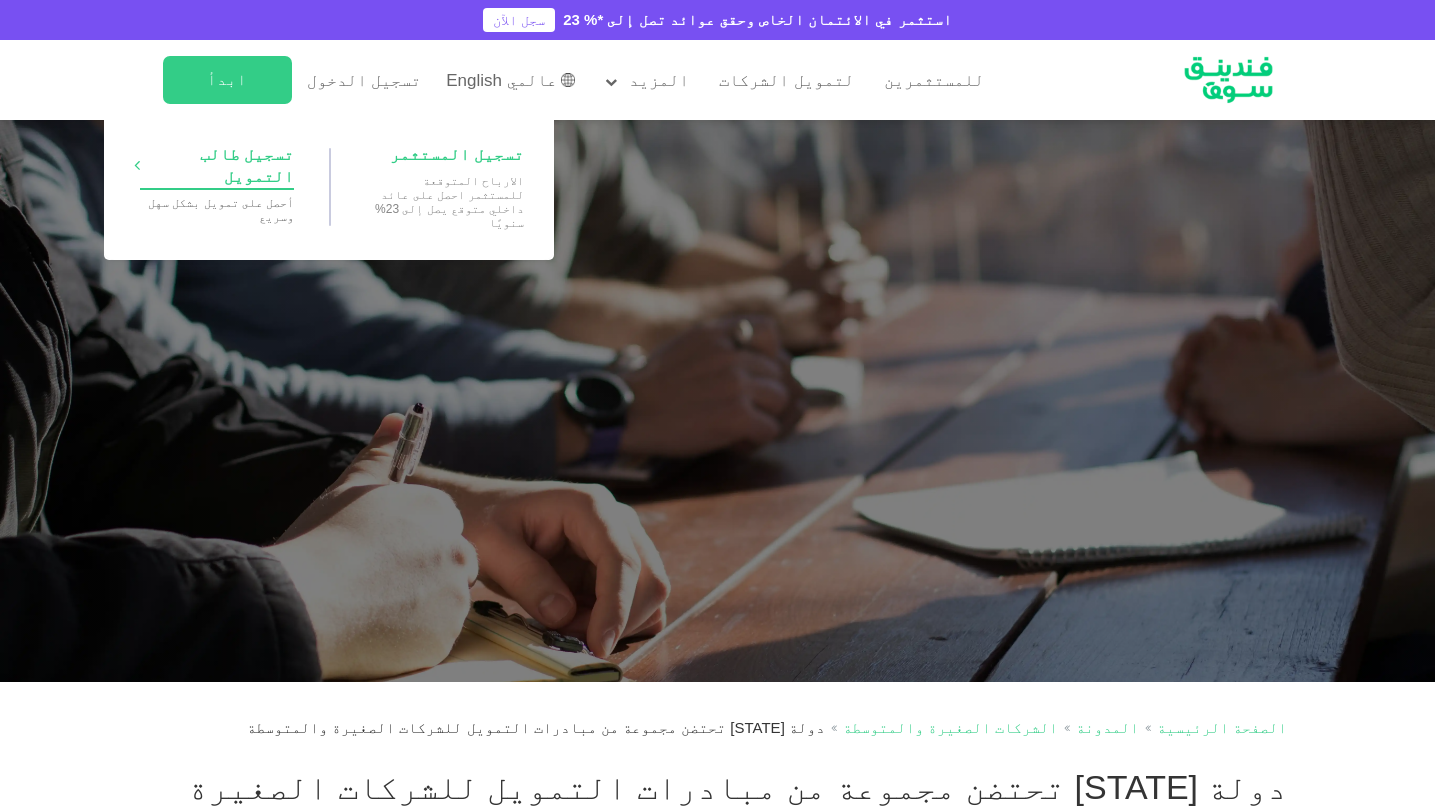 click on "تسجيل طالب التمويل" at bounding box center [217, 166] 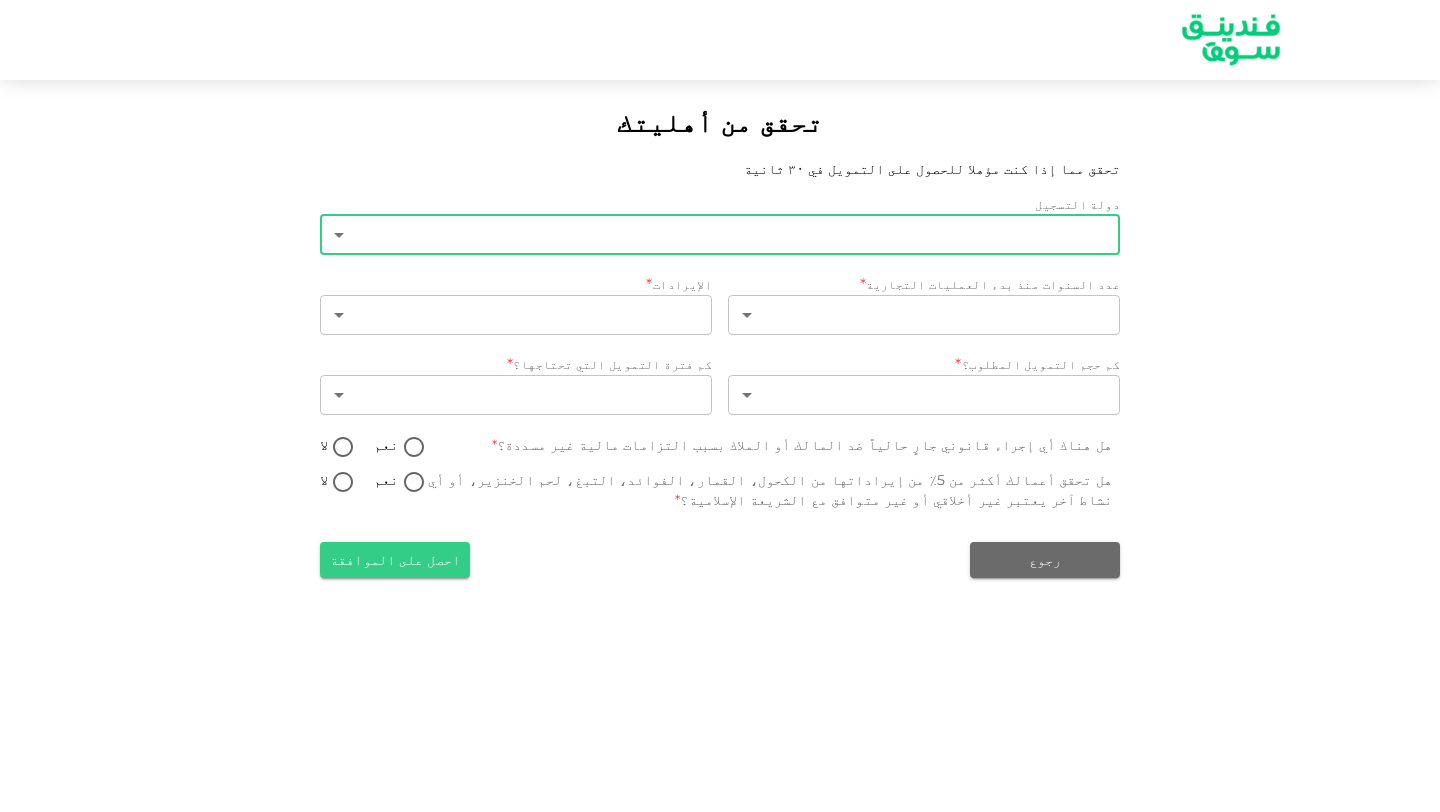 scroll, scrollTop: 0, scrollLeft: 0, axis: both 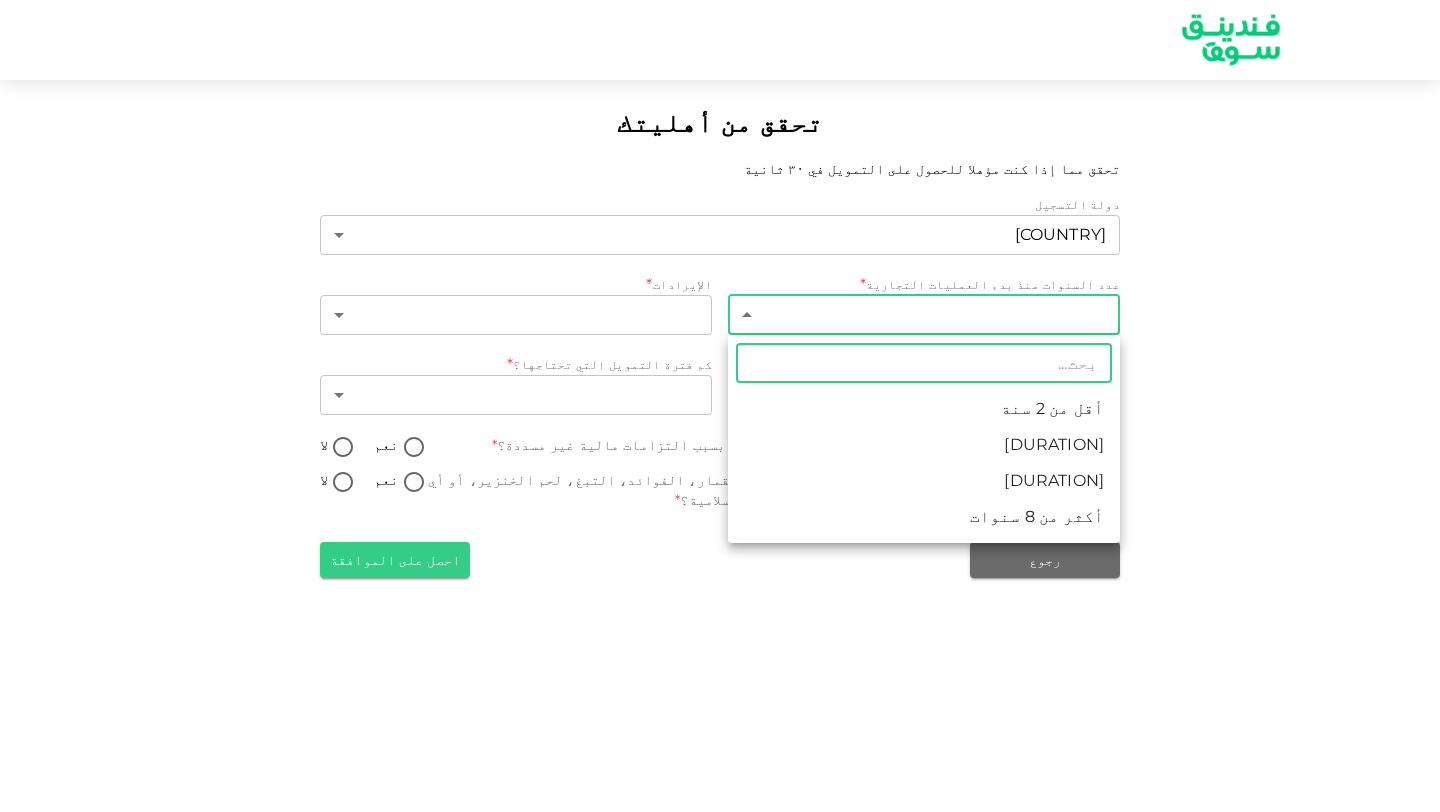 click on "تحقق من أهليتك تحقق مما إذا كنت مؤهلا للحصول على التمويل في ٣٠ ثانية   دولة التسجيل [COUNTRY] 1 ​   عدد السنوات منذ بدء العمليات التجارية * ​ ​   الإيرادات * ​ ​   كم حجم التمويل المطلوب؟ * ​ ​   كم فترة التمويل التي تحتاجها؟ * ​ ​ هل هناك أي إجراء قانوني جارٍ حالياً ضد المالك أو الملاك بسبب التزامات مالية غير مسددة؟ * نعم لا هل تحقق أعمالك أكثر من 5٪ من إيراداتها من الكحول، القمار، الفوائد، التبغ، لحم الخنزير، أو أي نشاط آخر يعتبر غير أخلاقي أو غير متوافق مع الشريعة الإسلامية؟ * نعم لا رجوع احصل على الموافقة
​ أقل من [YEAR] [DURATION] [DURATION]" at bounding box center (720, 406) 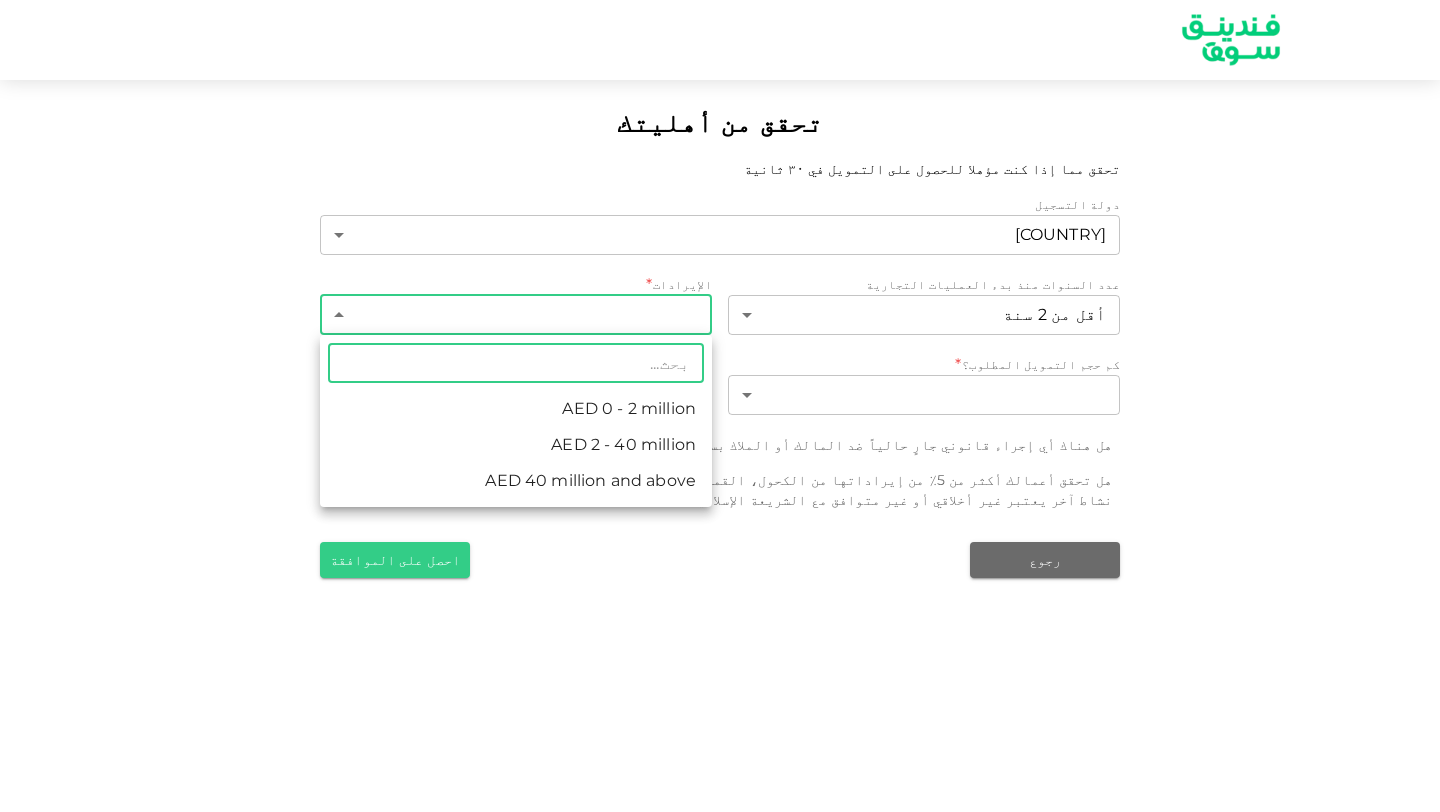 click on "تحقق من أهليتك تحقق مما إذا كنت مؤهلا للحصول على التمويل في ٣٠ ثانية   دولة التسجيل [COUNTRY] 1 ​   عدد السنوات منذ بدء العمليات التجارية أقل من [YEAR] سنة 1 ​   الإيرادات * ​ ​   كم حجم التمويل المطلوب؟ * ​ ​   كم فترة التمويل التي تحتاجها؟ * ​ ​ هل هناك أي إجراء قانوني جارٍ حالياً ضد المالك أو الملاك بسبب التزامات مالية غير مسددة؟ * نعم لا هل تحقق أعمالك أكثر من 5٪ من إيراداتها من الكحول، القمار، الفوائد، التبغ، لحم الخنزير، أو أي نشاط آخر يعتبر غير أخلاقي أو غير متوافق مع الشريعة الإسلامية؟ * نعم لا رجوع احصل على الموافقة
​ AED [AMOUNT] - [AMOUNT] AED [AMOUNT] - [AMOUNT]" at bounding box center [720, 406] 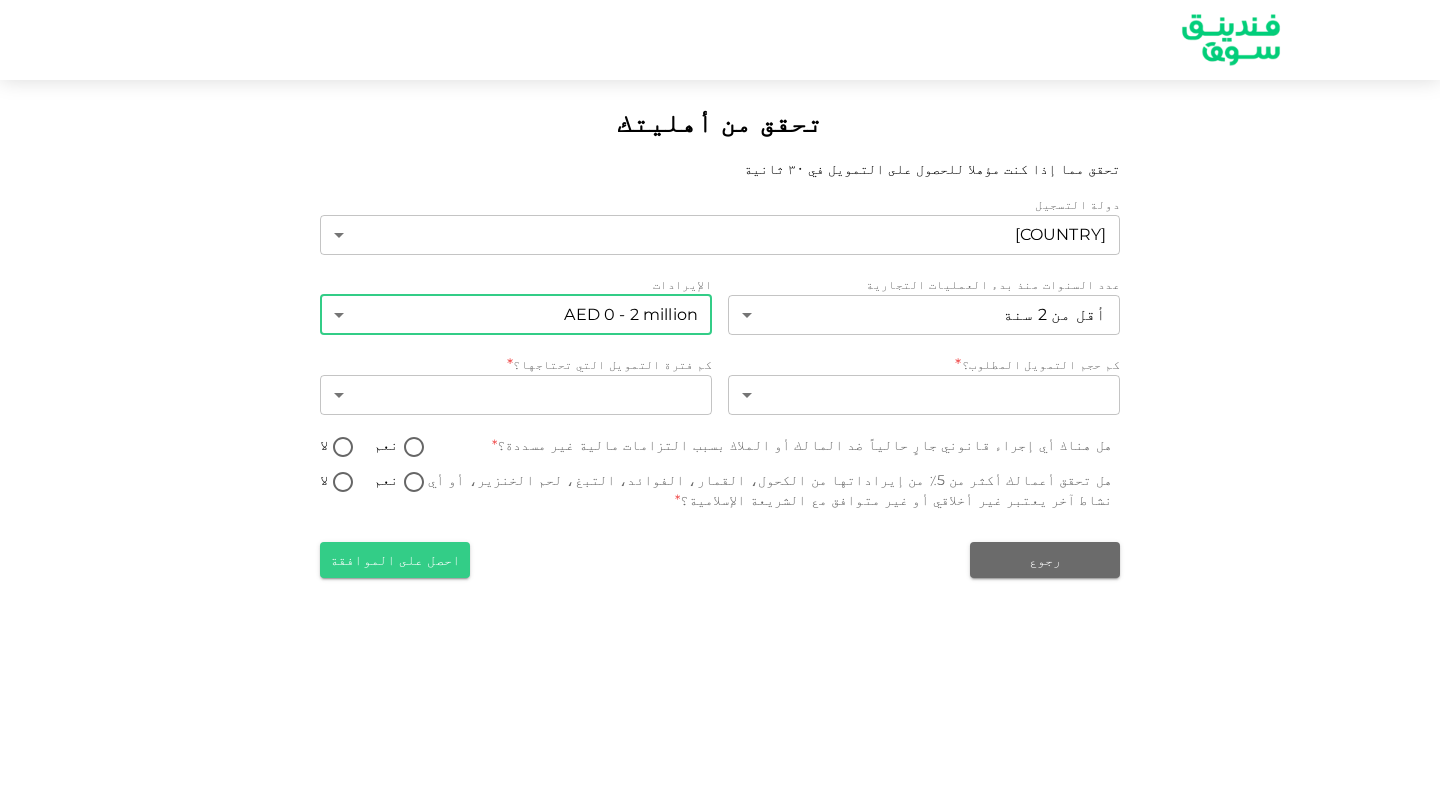 type on "1" 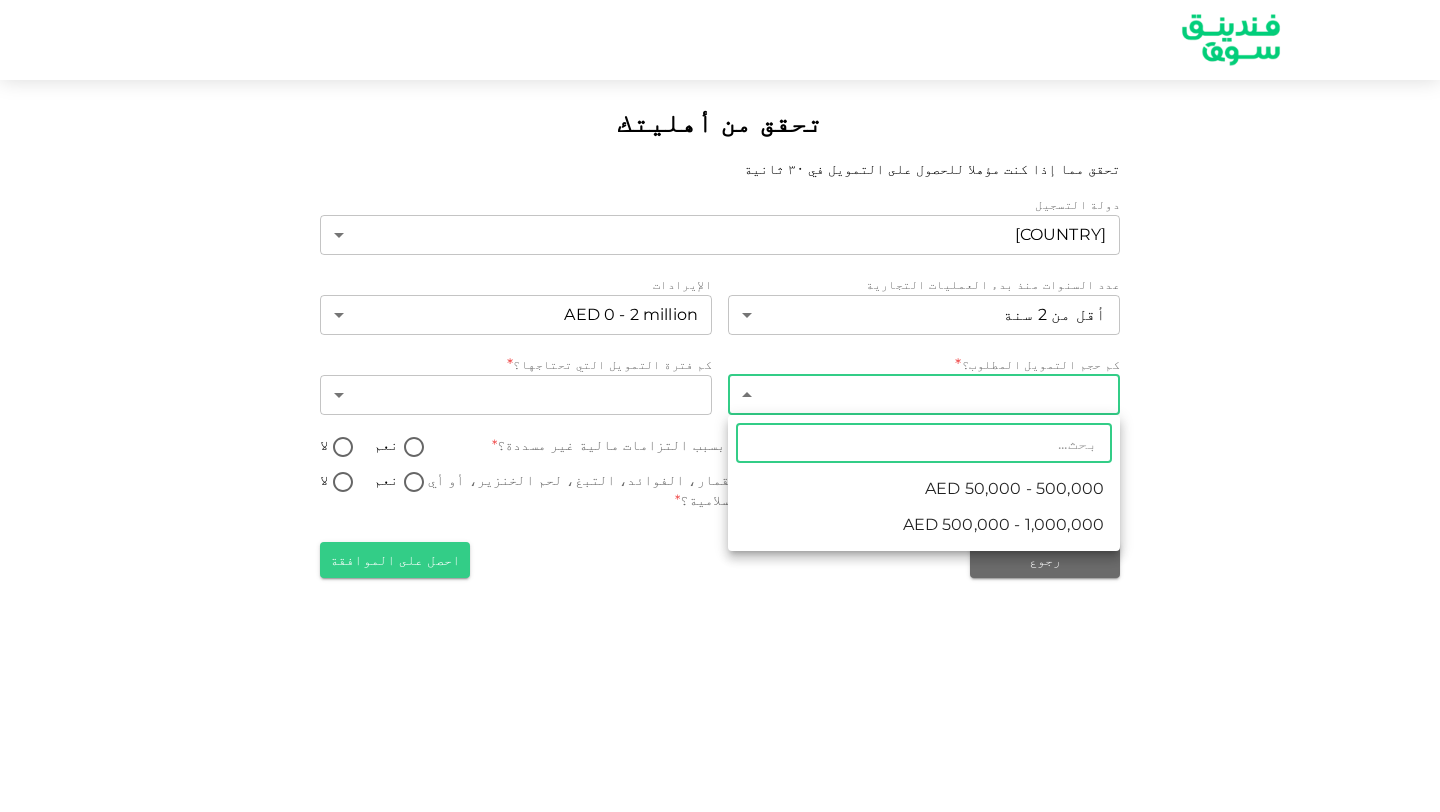 click on "تحقق من أهليتك تحقق مما إذا كنت مؤهلا للحصول على التمويل في ٣٠ ثانية   دولة التسجيل [COUNTRY] 1 ​   عدد السنوات منذ بدء العمليات التجارية أقل من [YEAR] سنة 1 ​   الإيرادات AED [AMOUNT] - [AMOUNT] 1 ​   كم حجم التمويل المطلوب؟ * ​ ​   كم فترة التمويل التي تحتاجها؟ * ​ ​ هل هناك أي إجراء قانوني جارٍ حالياً ضد المالك أو الملاك بسبب التزامات مالية غير مسددة؟ * نعم لا هل تحقق أعمالك أكثر من 5٪ من إيراداتها من الكحول، القمار، الفوائد، التبغ، لحم الخنزير، أو أي نشاط آخر يعتبر غير أخلاقي أو غير متوافق مع الشريعة الإسلامية؟ * نعم لا رجوع احصل على الموافقة
​ AED [AMOUNT] - [AMOUNT]" at bounding box center [720, 406] 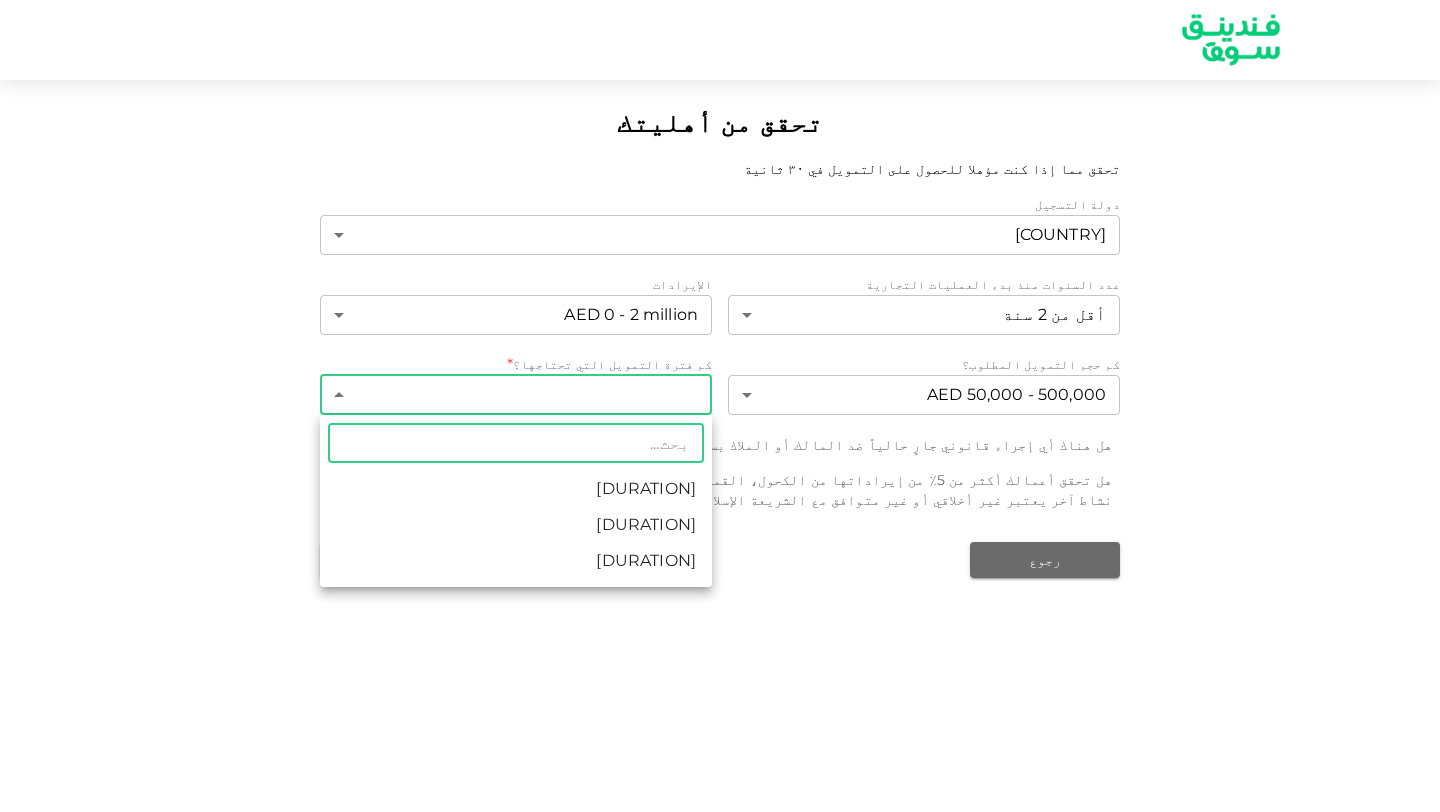 click on "تحقق من أهليتك تحقق مما إذا كنت مؤهلا للحصول على التمويل في ٣٠ ثانية   دولة التسجيل الإمارات العربية المتحدة 1 ​   عدد السنوات منذ بدء العمليات التجارية أقل من 2 سنة 1 ​   الإيرادات AED 0 - 2 million 1 ​   كم حجم التمويل المطلوب؟ AED 50,000 - 500,000 1 ​   كم فترة التمويل التي تحتاجها؟ * ​ ​ هل هناك أي إجراء قانوني جارٍ حالياً ضد المالك أو الملاك بسبب التزامات مالية غير مسددة؟ * نعم لا هل تحقق أعمالك أكثر من 5٪ من إيراداتها من الكحول، القمار، الفوائد، التبغ، لحم الخنزير، أو أي نشاط آخر يعتبر غير أخلاقي أو غير متوافق مع الشريعة الإسلامية؟ * نعم لا رجوع احصل على الموافقة
​ 12-18 الأشهر" at bounding box center (720, 406) 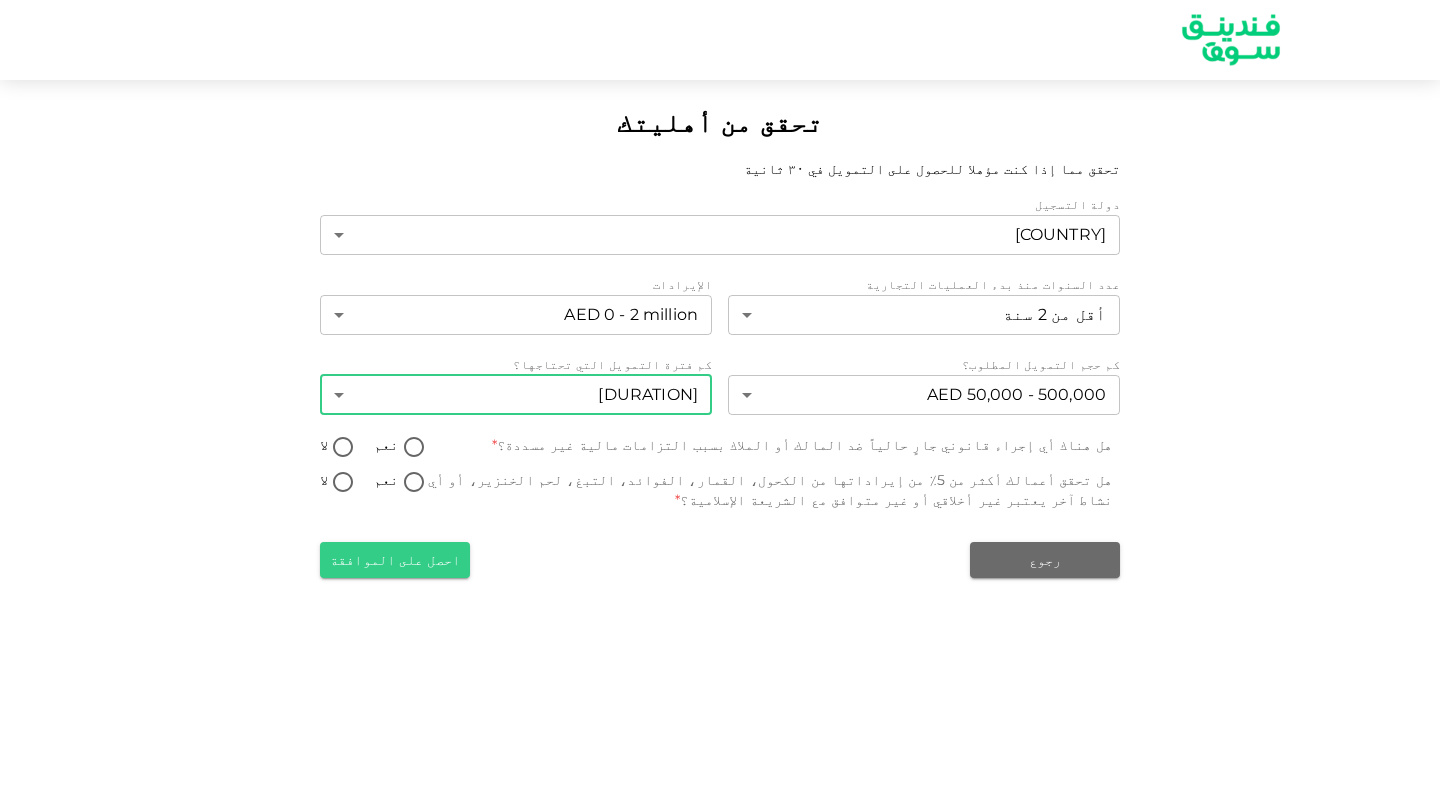 click on "لا" at bounding box center [343, 448] 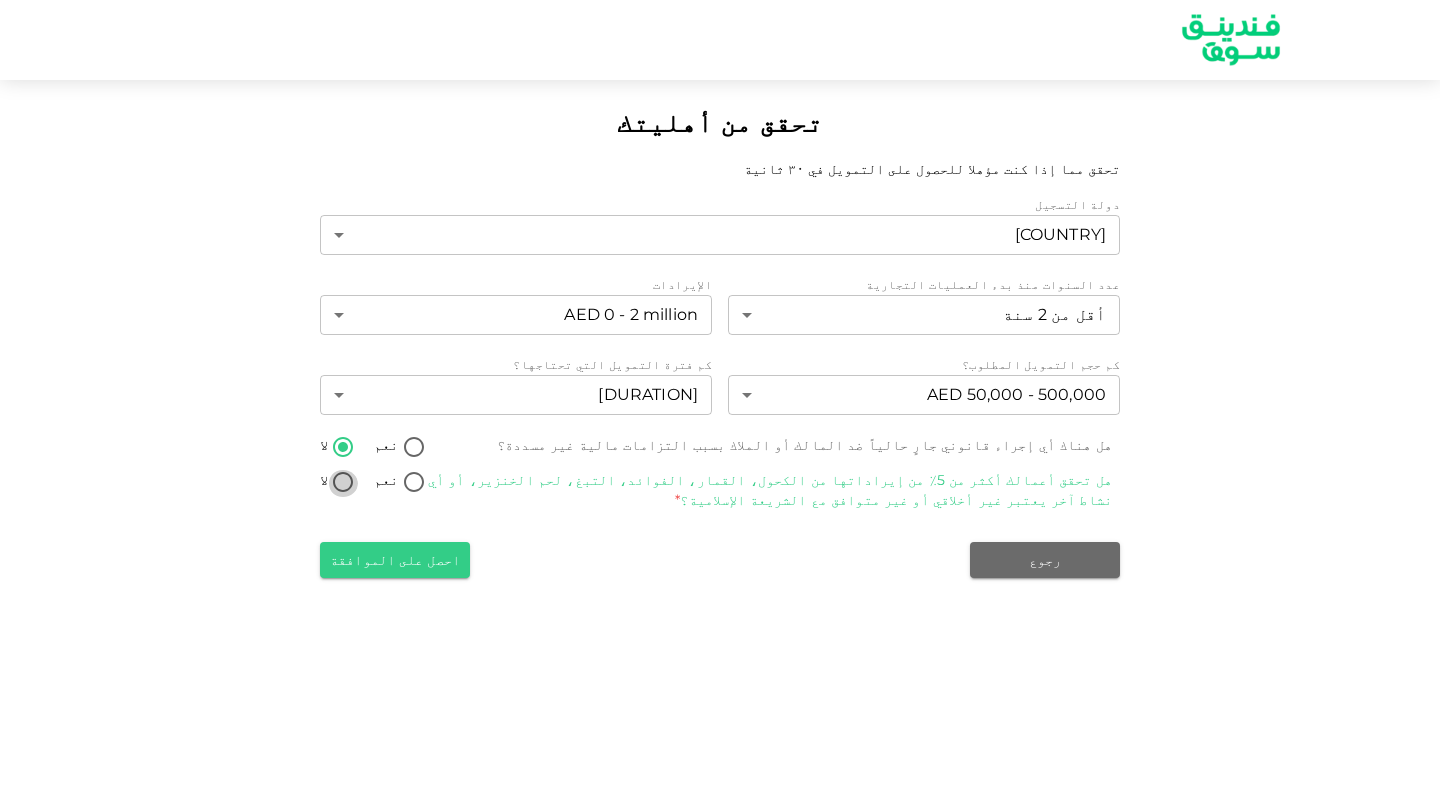 click on "لا" at bounding box center (343, 483) 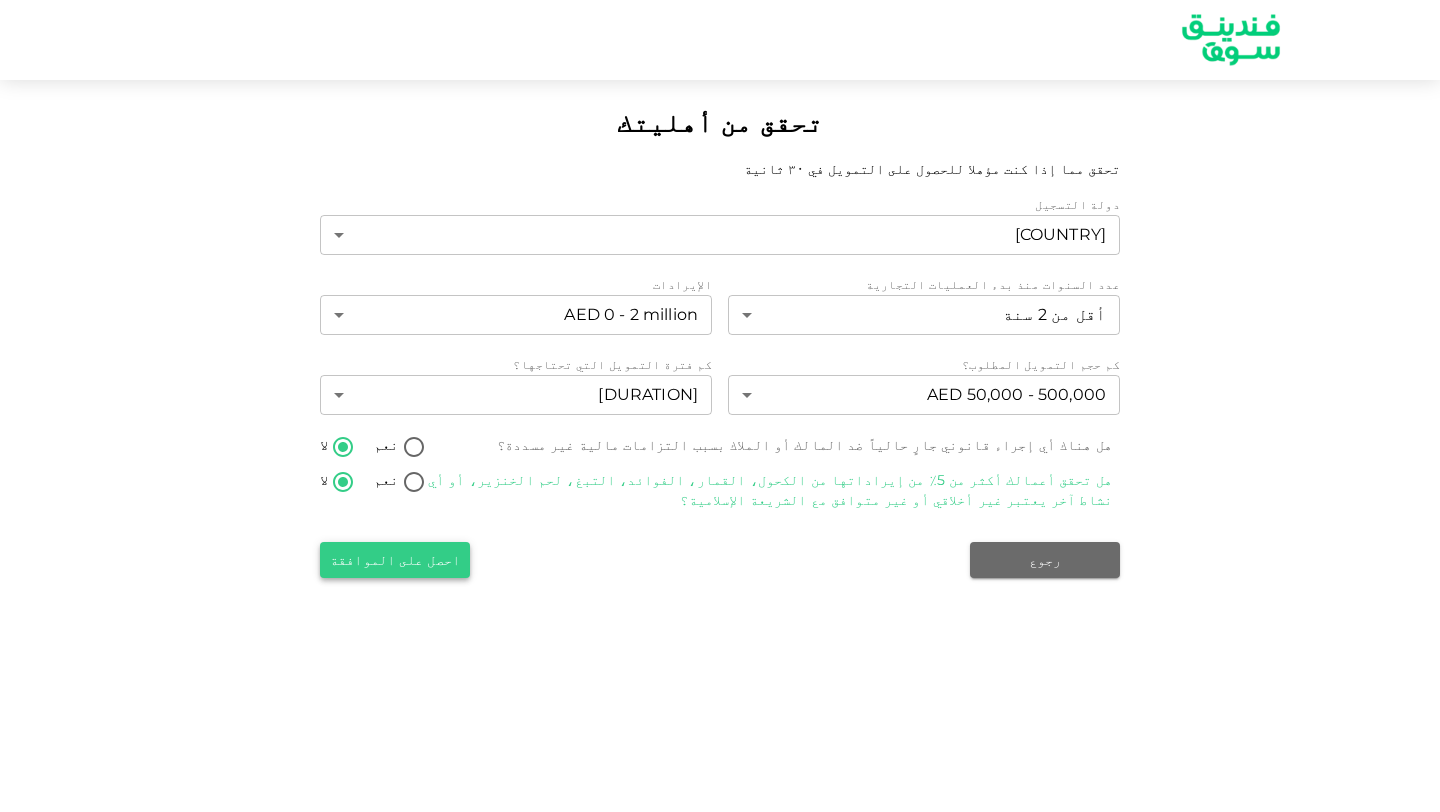 click on "احصل على الموافقة" at bounding box center [395, 560] 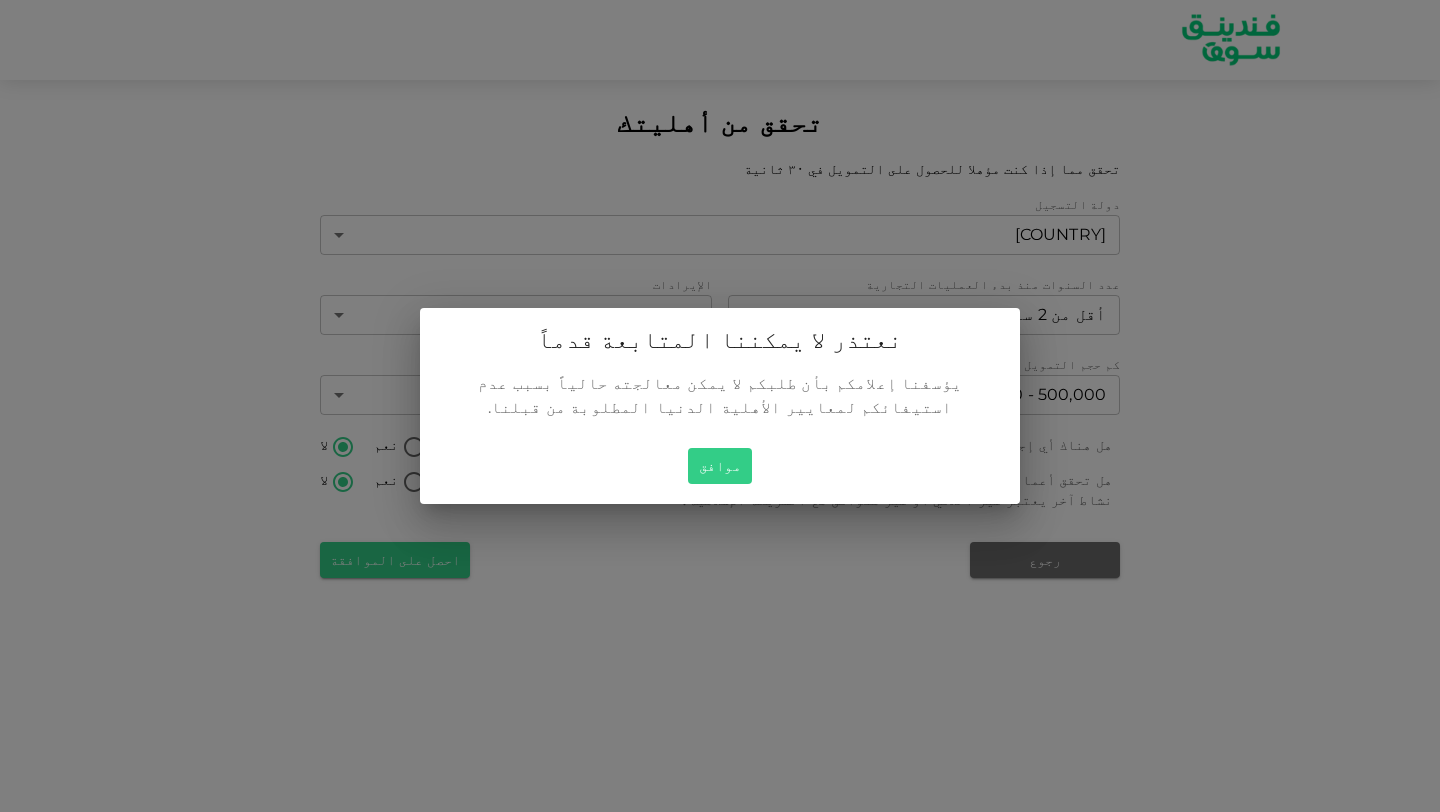click on "موافق" at bounding box center (720, 466) 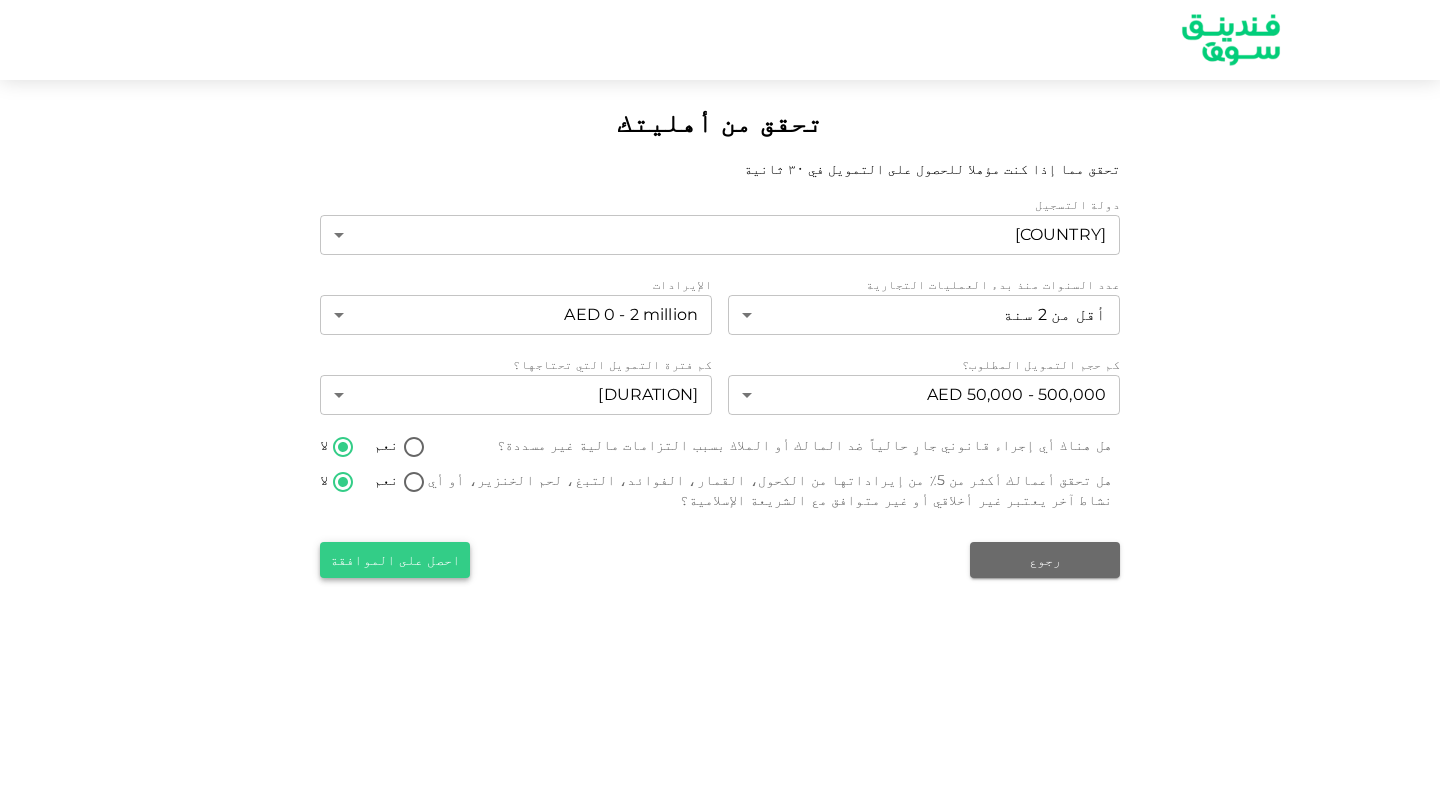 click on "احصل على الموافقة" at bounding box center (395, 560) 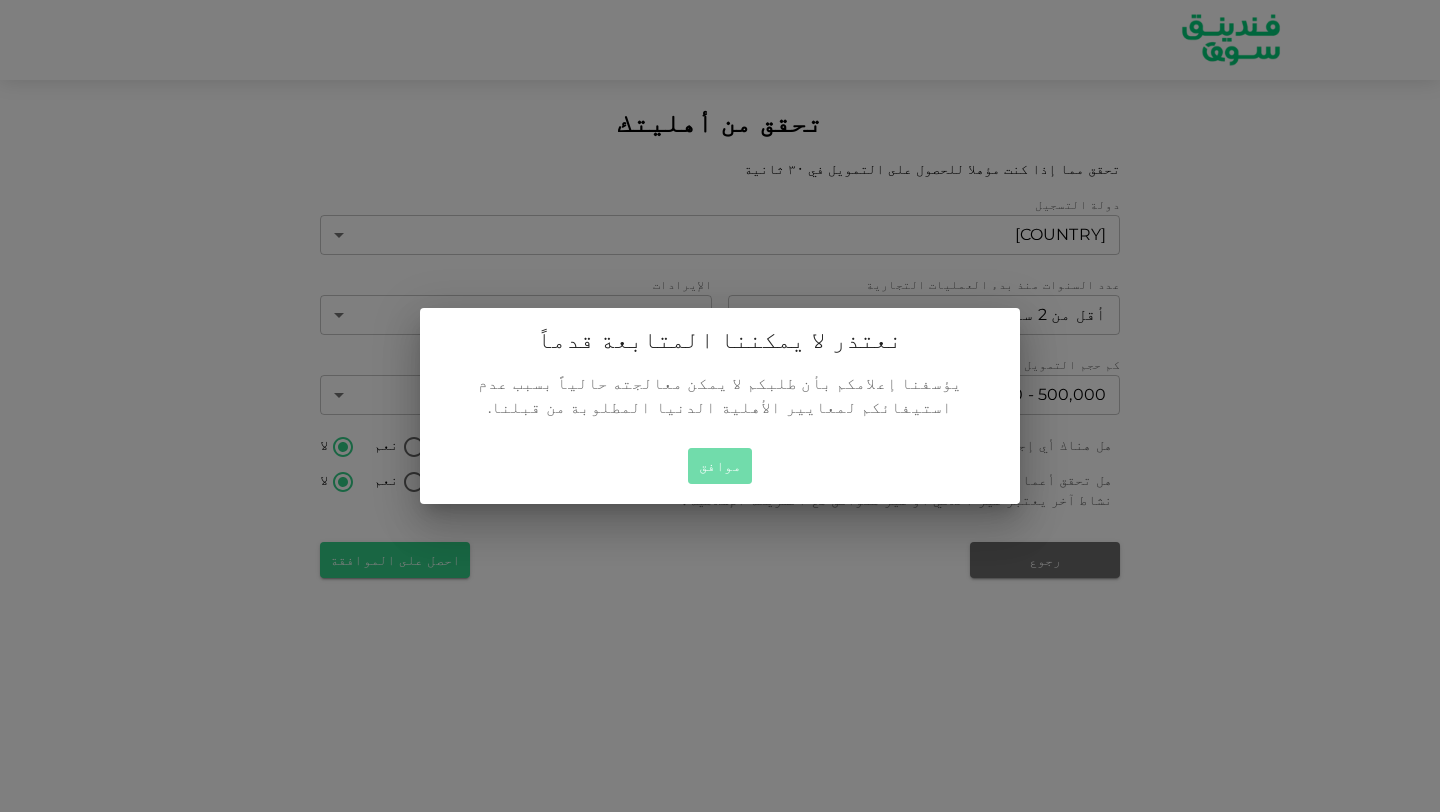 click on "موافق" at bounding box center [720, 466] 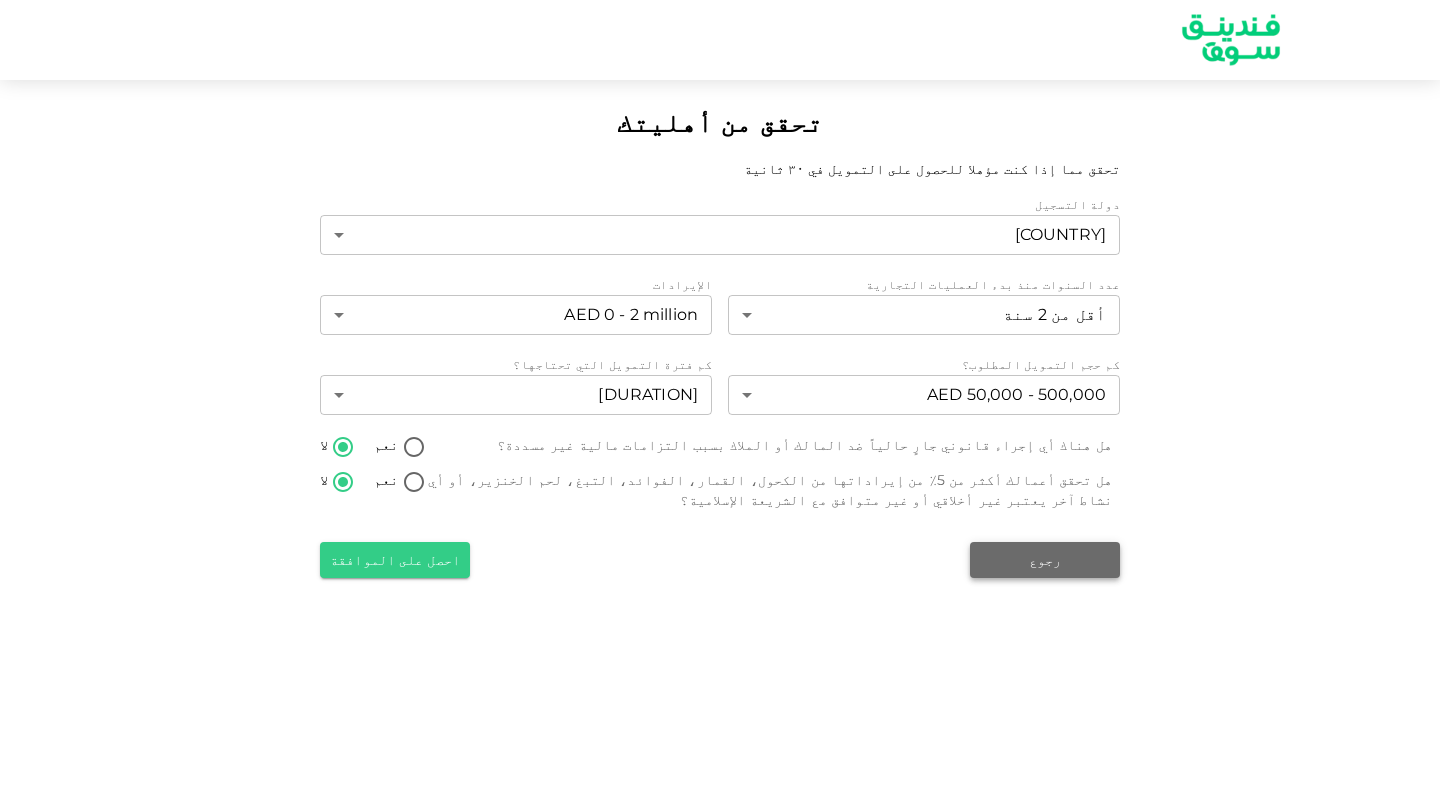 click on "رجوع" at bounding box center [1045, 560] 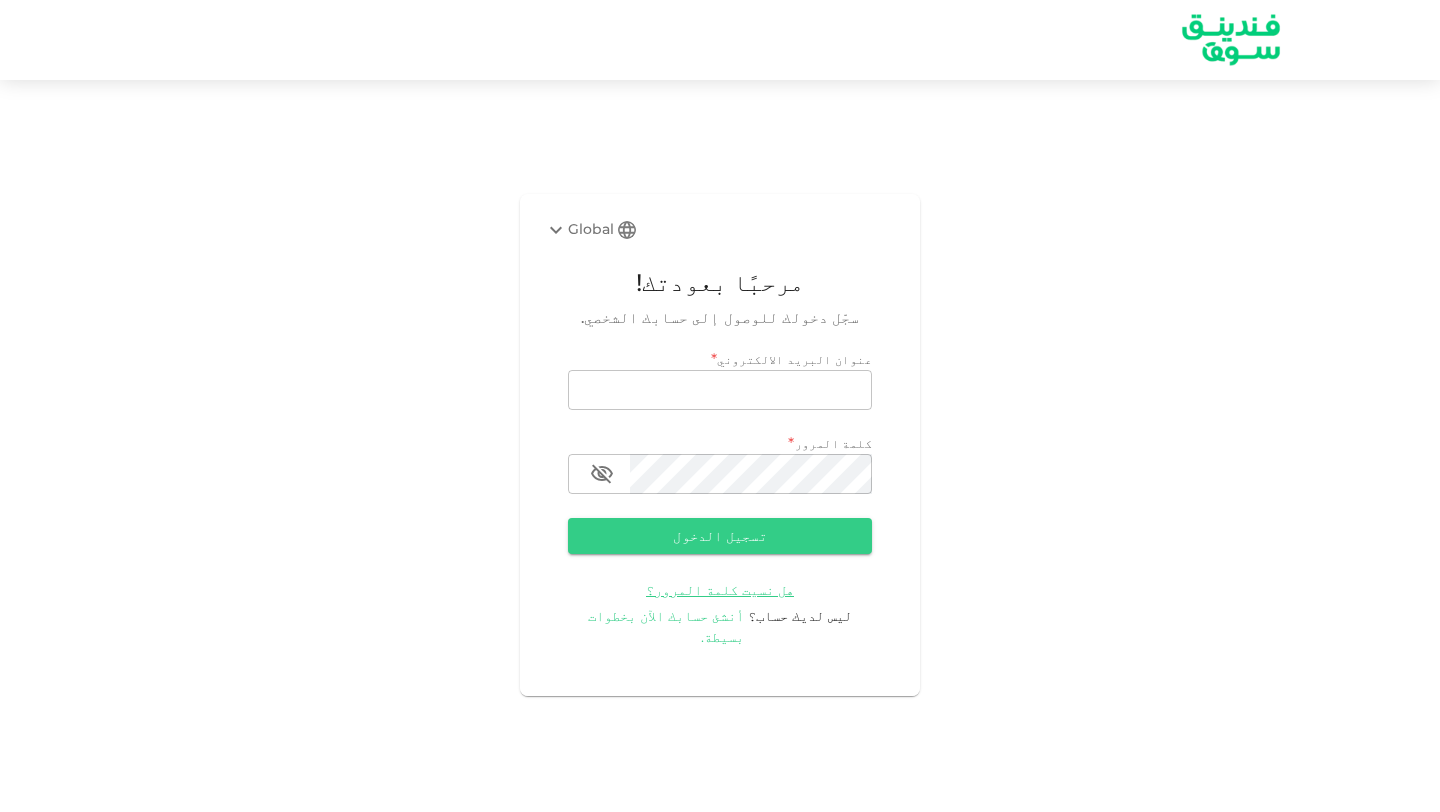click on "أنشئ حسابك الآن بخطوات بسيطة." at bounding box center (666, 626) 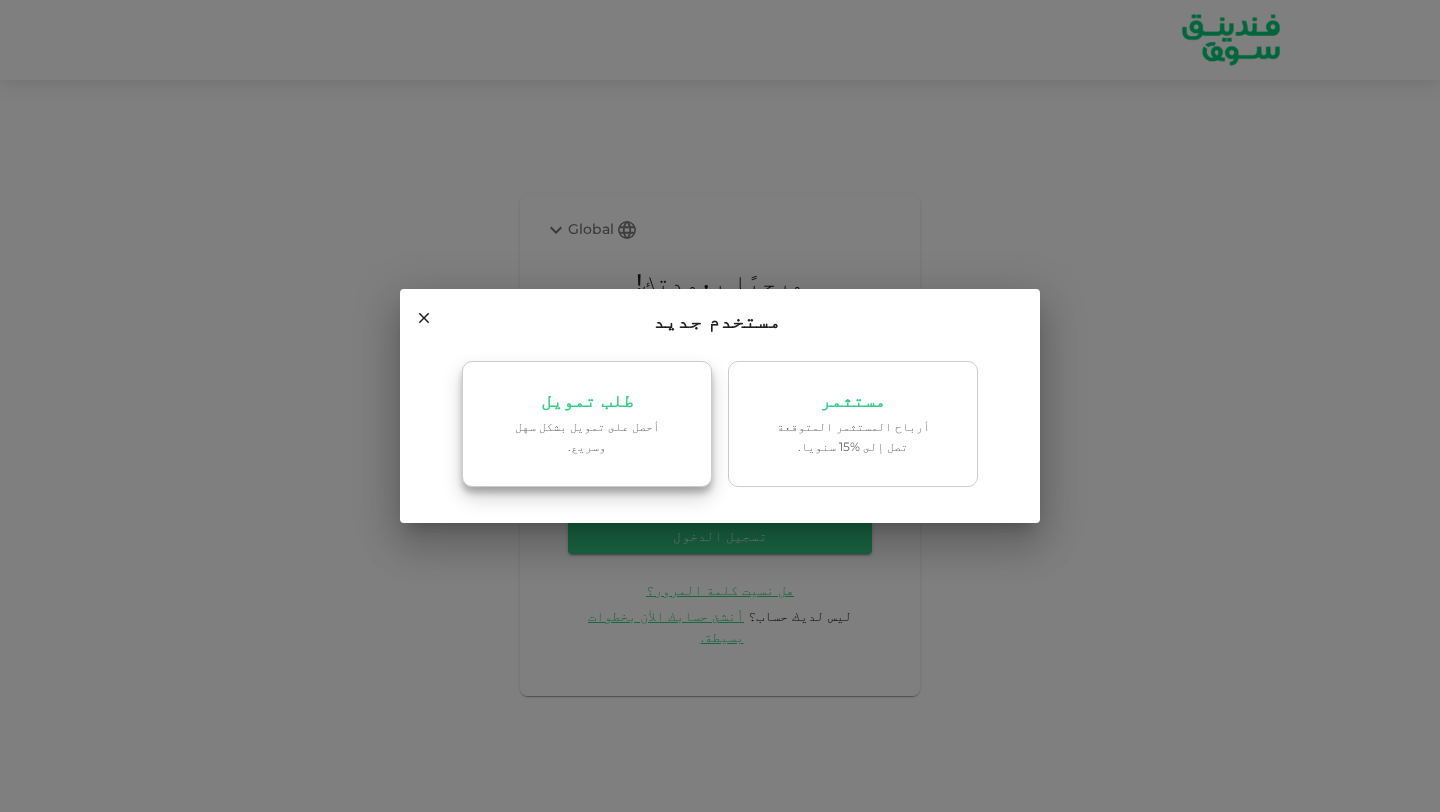 click on "طلب تمويل ‏أحصل على تمويل بشكل سهل وسريع." at bounding box center [587, 424] 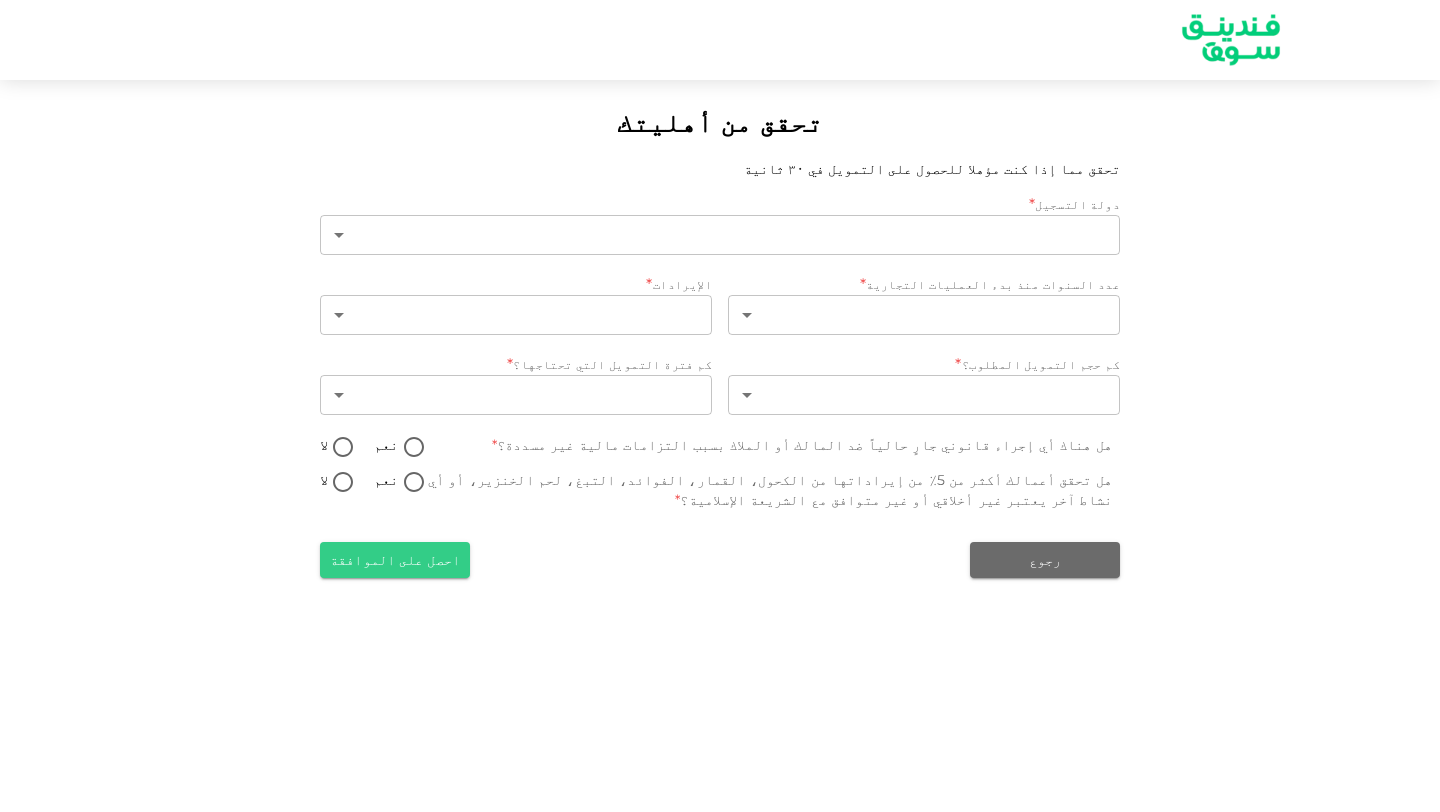 type on "1" 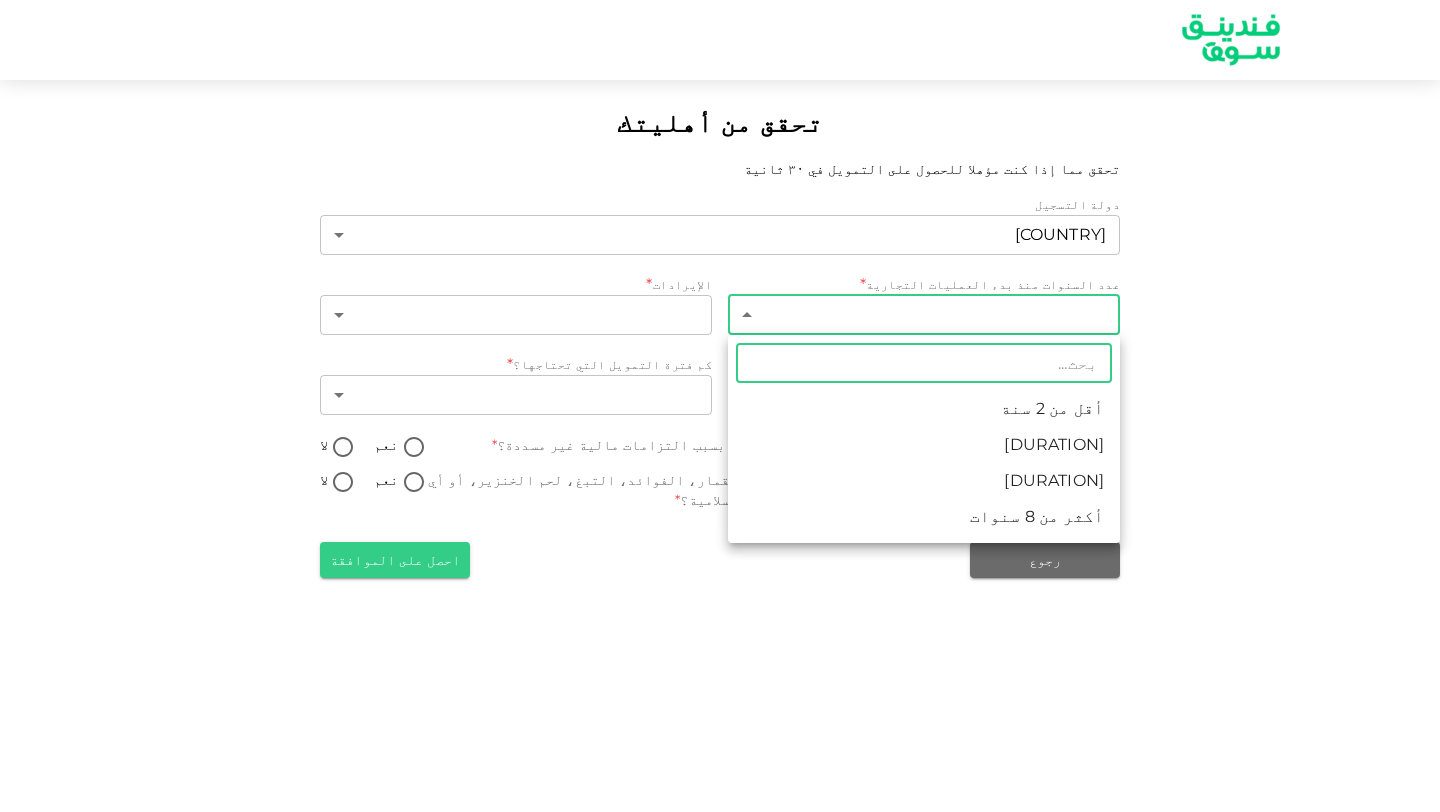 click on "تحقق من أهليتك تحقق مما إذا كنت مؤهلا للحصول على التمويل في ٣٠ ثانية   دولة التسجيل الإمارات العربية المتحدة 1 ​   عدد السنوات منذ بدء العمليات التجارية * ​ ​   الإيرادات * ​ ​   كم حجم التمويل المطلوب؟ * ​ ​   كم فترة التمويل التي تحتاجها؟ * ​ ​ هل هناك أي إجراء قانوني جارٍ حالياً ضد المالك أو الملاك بسبب التزامات مالية غير مسددة؟ * نعم لا هل تحقق أعمالك أكثر من 5٪ من إيراداتها من الكحول، القمار، الفوائد، التبغ، لحم الخنزير، أو أي نشاط آخر يعتبر غير أخلاقي أو غير متوافق مع الشريعة الإسلامية؟ * نعم لا رجوع احصل على الموافقة
​ أقل من 2 سنة 2-4 سنوات 4-8 سنوات" at bounding box center [720, 406] 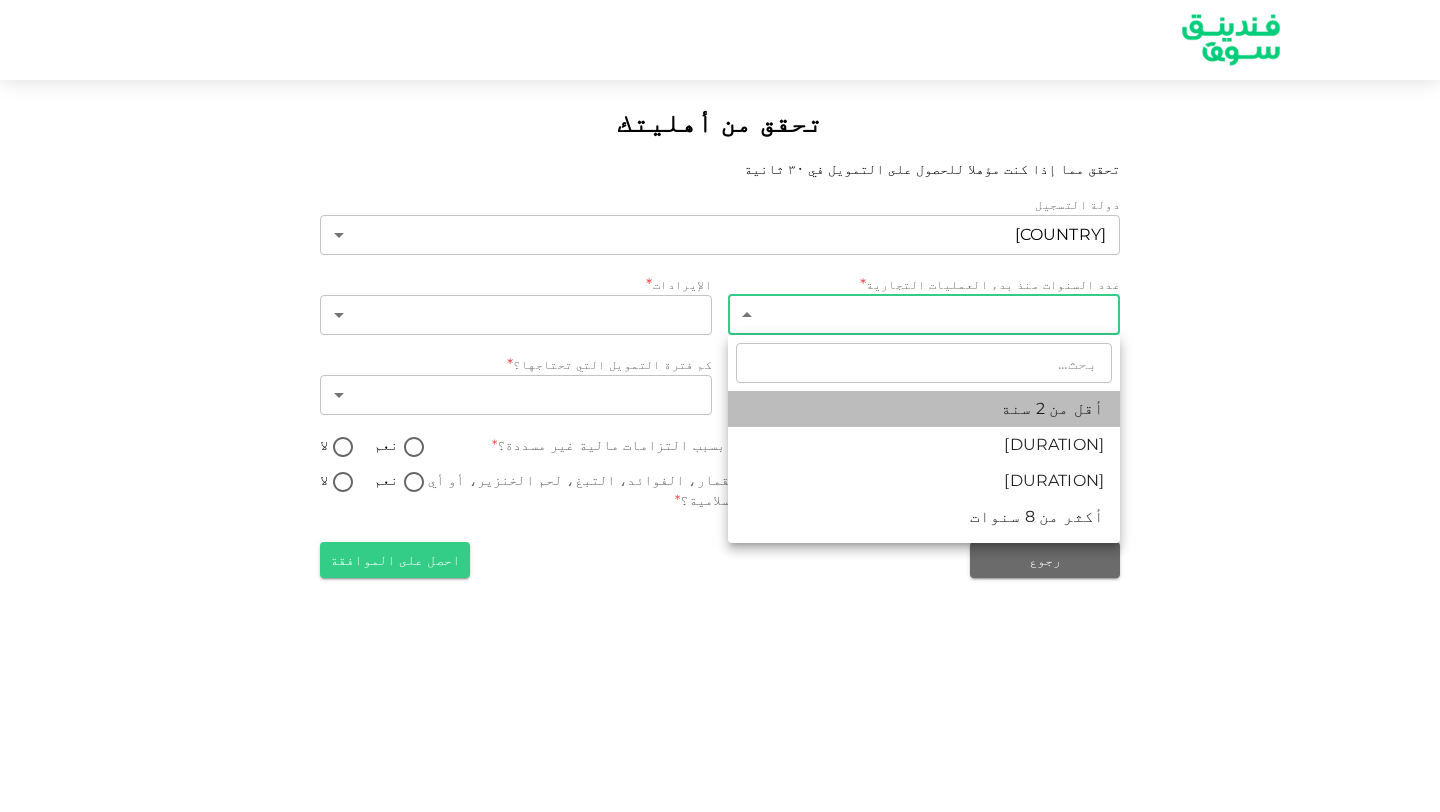 click on "أقل من 2 سنة" at bounding box center [924, 409] 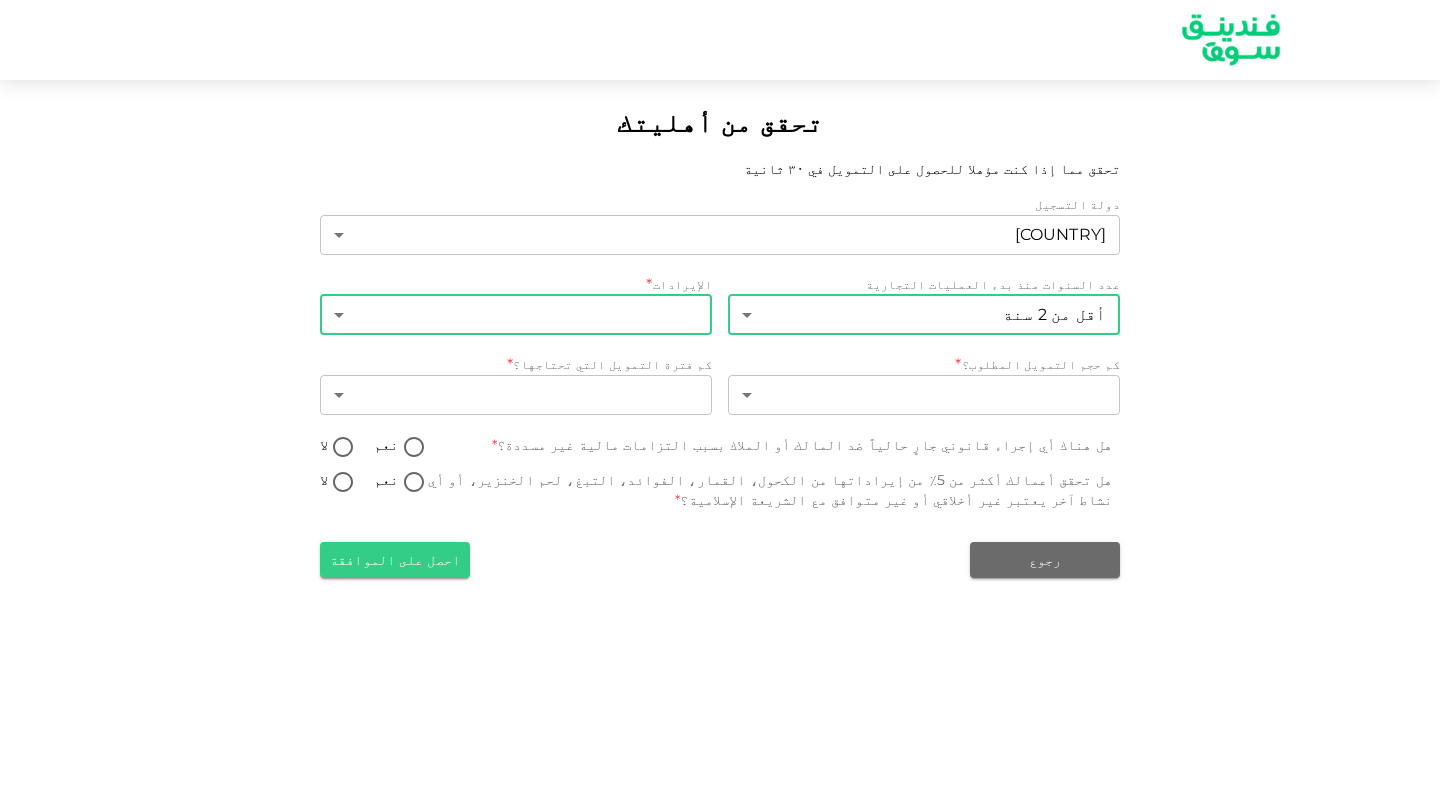 click on "تحقق من أهليتك تحقق مما إذا كنت مؤهلا للحصول على التمويل في ٣٠ ثانية   دولة التسجيل الإمارات العربية المتحدة 1 ​   عدد السنوات منذ بدء العمليات التجارية أقل من 2 سنة 1 ​   الإيرادات * ​ ​   كم حجم التمويل المطلوب؟ * ​ ​   كم فترة التمويل التي تحتاجها؟ * ​ ​ هل هناك أي إجراء قانوني جارٍ حالياً ضد المالك أو الملاك بسبب التزامات مالية غير مسددة؟ * نعم لا هل تحقق أعمالك أكثر من 5٪ من إيراداتها من الكحول، القمار، الفوائد، التبغ، لحم الخنزير، أو أي نشاط آخر يعتبر غير أخلاقي أو غير متوافق مع الشريعة الإسلامية؟ * نعم لا رجوع احصل على الموافقة" at bounding box center [720, 406] 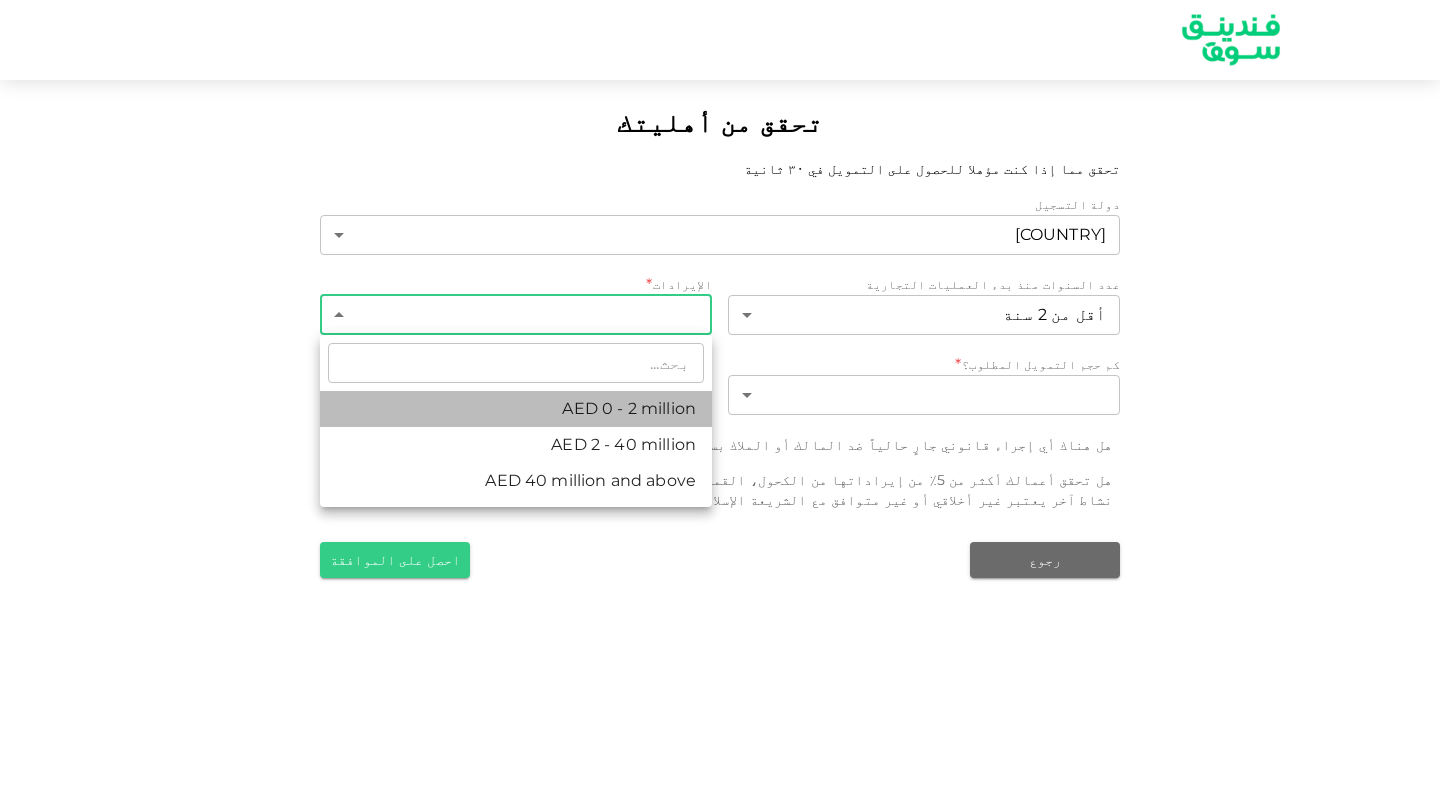 click on "AED 0 - 2 million" at bounding box center [516, 409] 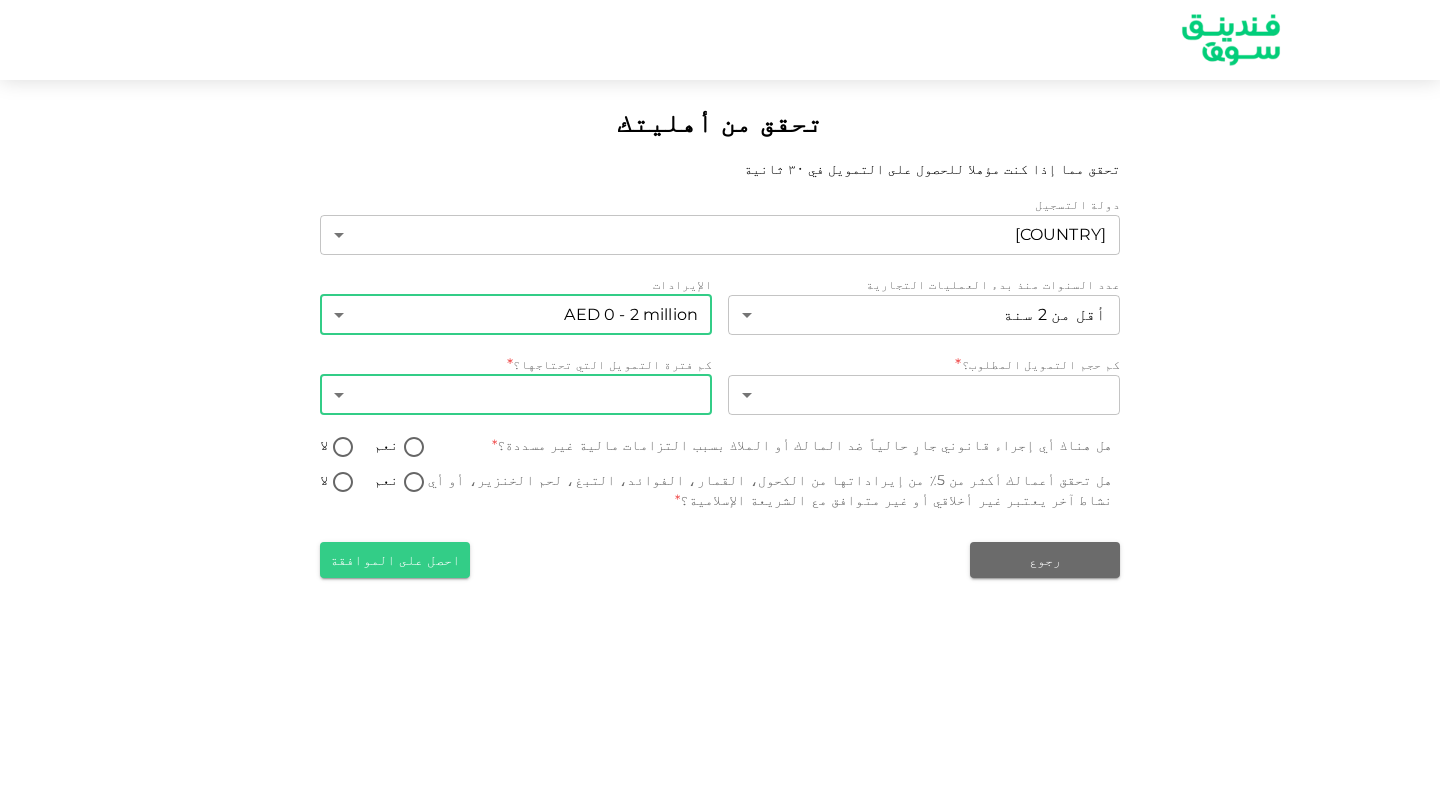 click on "تحقق من أهليتك تحقق مما إذا كنت مؤهلا للحصول على التمويل في ٣٠ ثانية   دولة التسجيل الإمارات العربية المتحدة 1 ​   عدد السنوات منذ بدء العمليات التجارية أقل من 2 سنة 1 ​   الإيرادات AED 0 - 2 million 1 ​   كم حجم التمويل المطلوب؟ * ​ ​   كم فترة التمويل التي تحتاجها؟ * ​ ​ هل هناك أي إجراء قانوني جارٍ حالياً ضد المالك أو الملاك بسبب التزامات مالية غير مسددة؟ * نعم لا هل تحقق أعمالك أكثر من 5٪ من إيراداتها من الكحول، القمار، الفوائد، التبغ، لحم الخنزير، أو أي نشاط آخر يعتبر غير أخلاقي أو غير متوافق مع الشريعة الإسلامية؟ * نعم لا رجوع احصل على الموافقة" at bounding box center [720, 406] 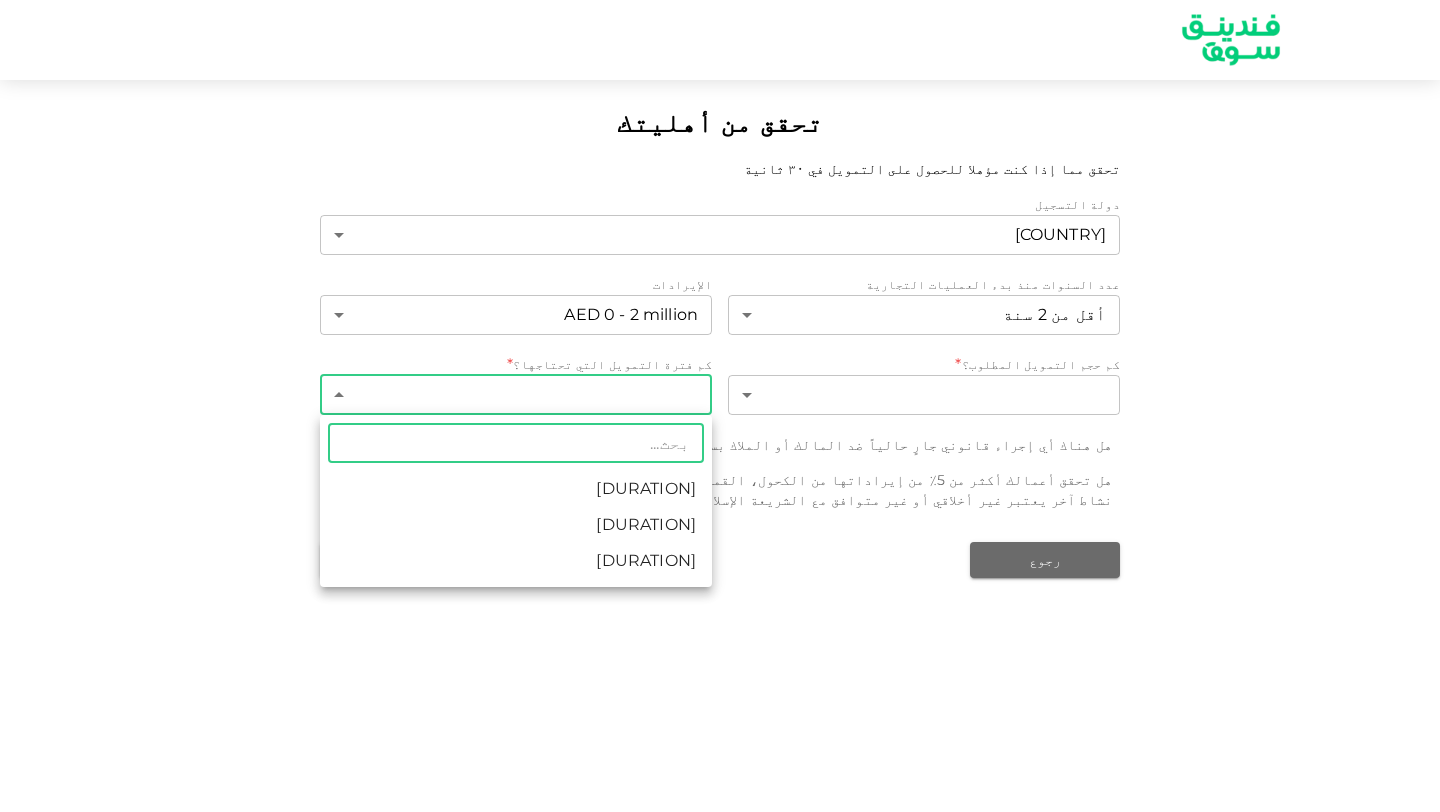 click on "12 شهرًا أو أقل" at bounding box center [516, 489] 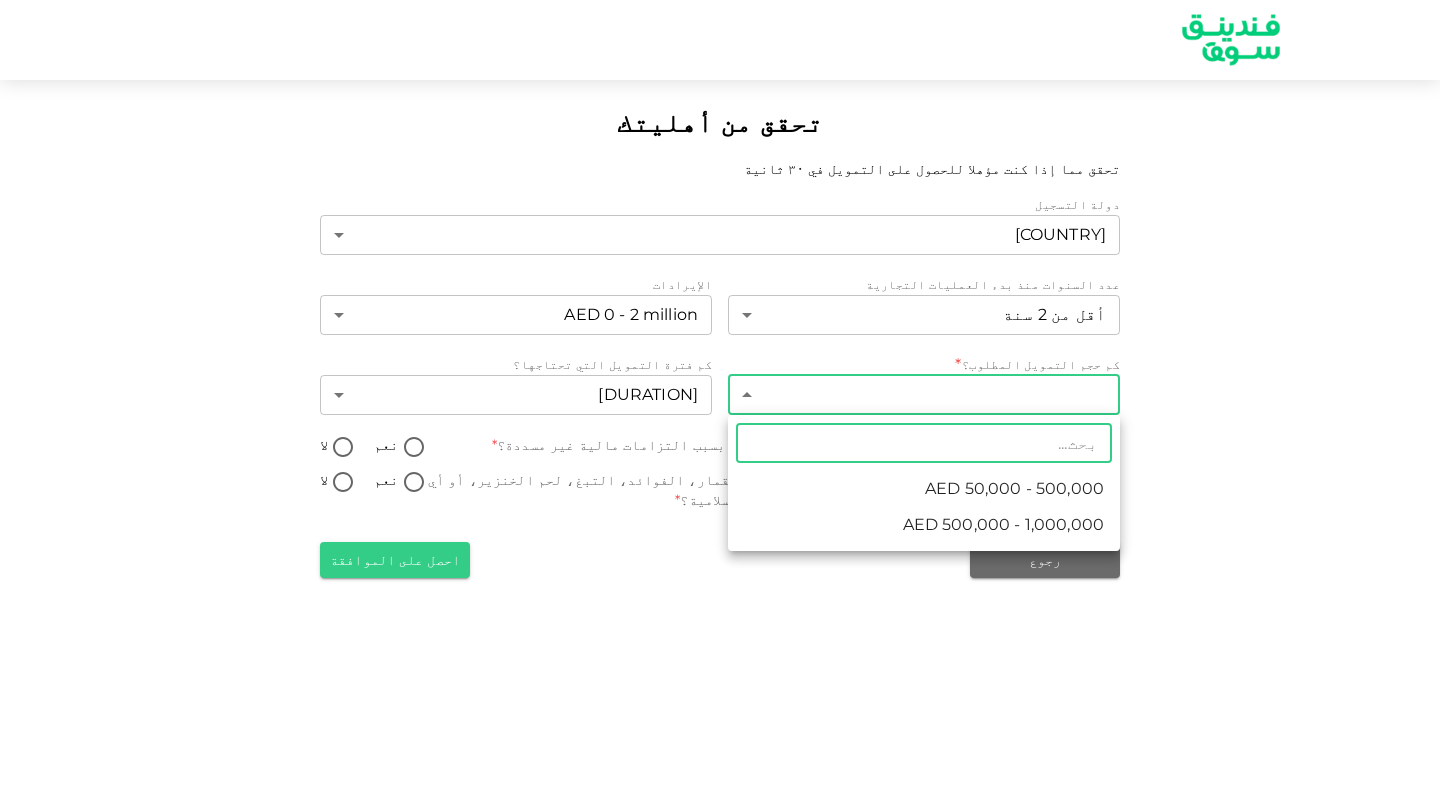 click on "تحقق من أهليتك تحقق مما إذا كنت مؤهلا للحصول على التمويل في ٣٠ ثانية   دولة التسجيل الإمارات العربية المتحدة 1 ​   عدد السنوات منذ بدء العمليات التجارية أقل من 2 سنة 1 ​   الإيرادات AED 0 - 2 million 1 ​   كم حجم التمويل المطلوب؟ * ​ ​   كم فترة التمويل التي تحتاجها؟ 12 شهرًا أو أقل 1 ​ هل هناك أي إجراء قانوني جارٍ حالياً ضد المالك أو الملاك بسبب التزامات مالية غير مسددة؟ * نعم لا هل تحقق أعمالك أكثر من 5٪ من إيراداتها من الكحول، القمار، الفوائد، التبغ، لحم الخنزير، أو أي نشاط آخر يعتبر غير أخلاقي أو غير متوافق مع الشريعة الإسلامية؟ * نعم لا رجوع احصل على الموافقة
​" at bounding box center (720, 406) 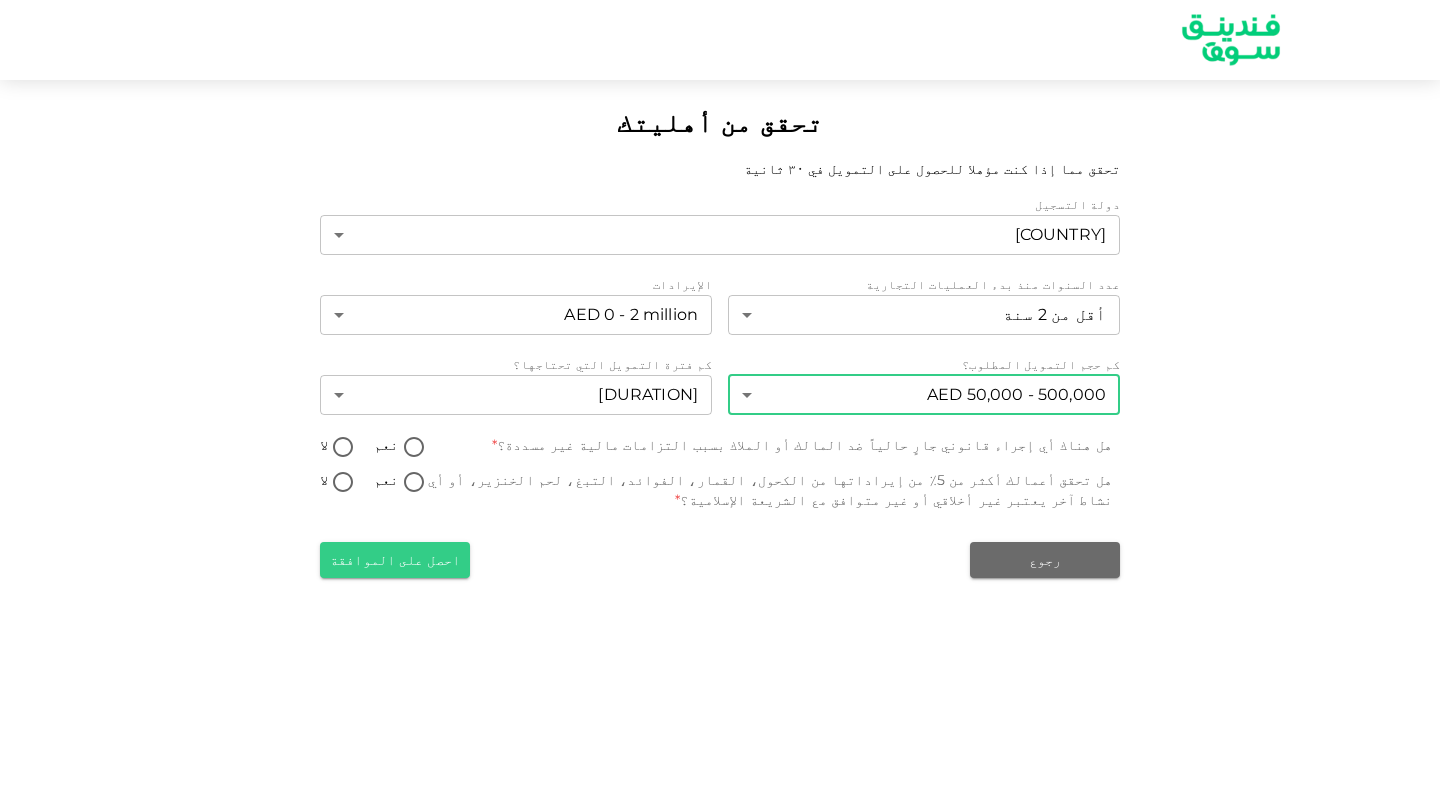 click on "لا" at bounding box center (343, 448) 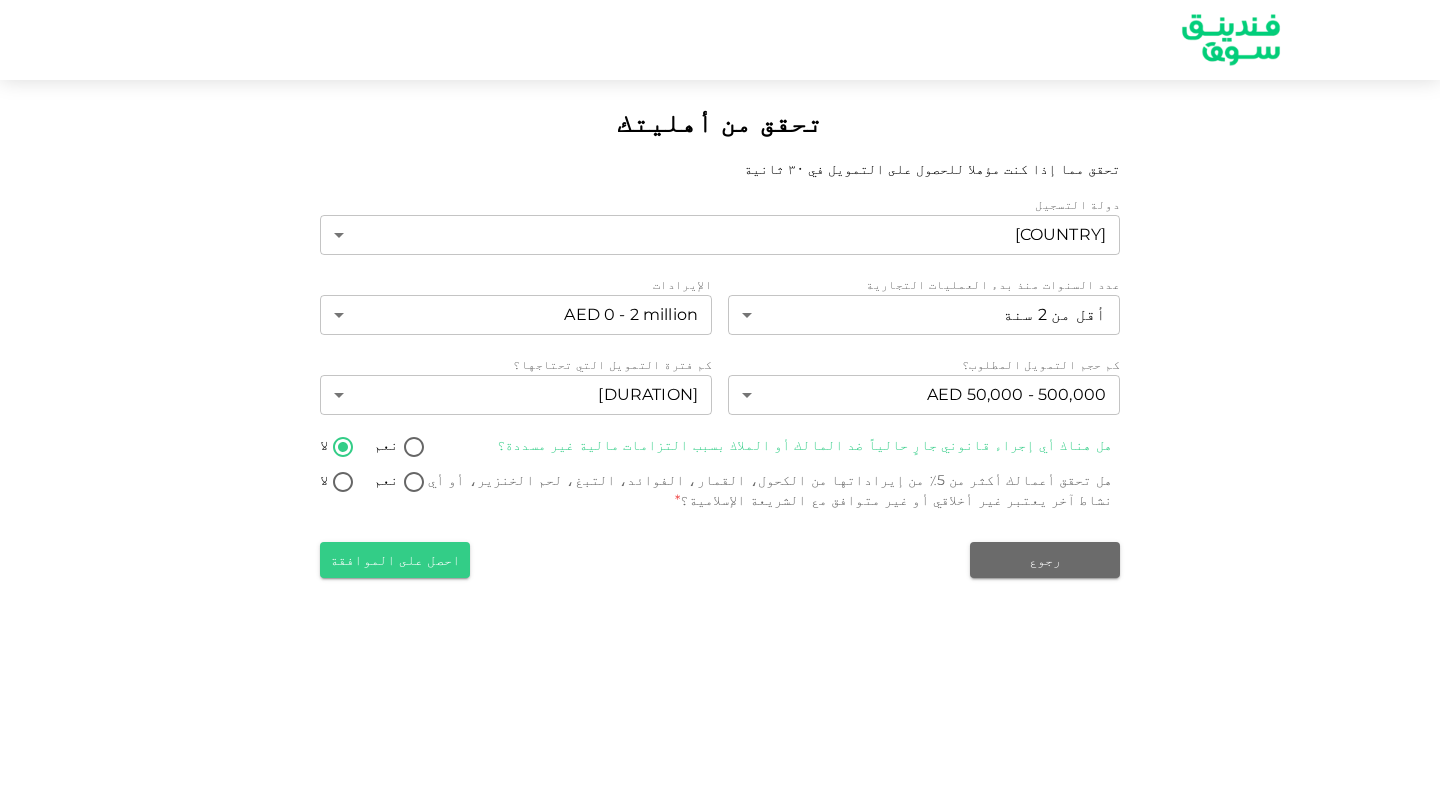 click on "لا" at bounding box center (343, 483) 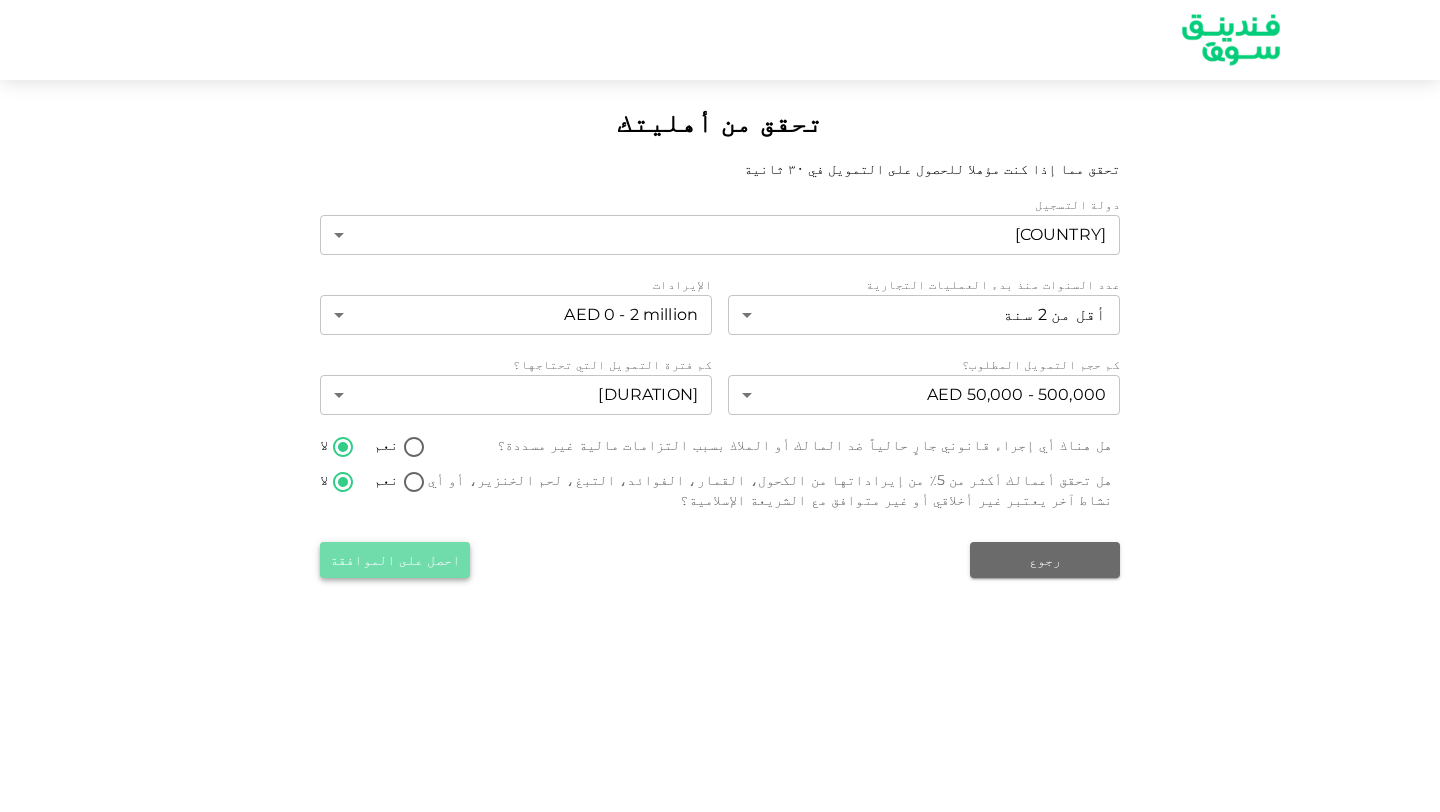click on "احصل على الموافقة" at bounding box center (395, 560) 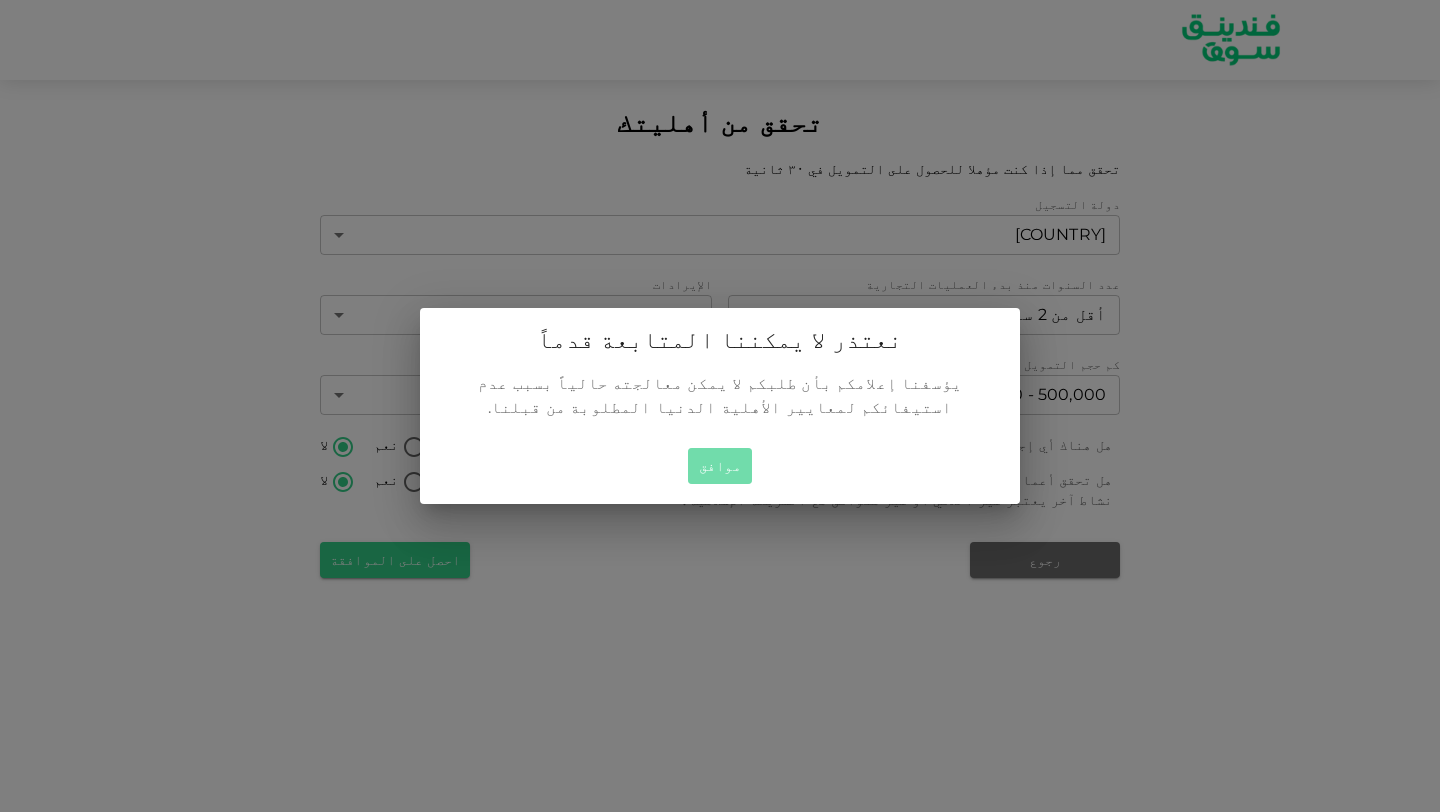 click on "موافق" at bounding box center [720, 466] 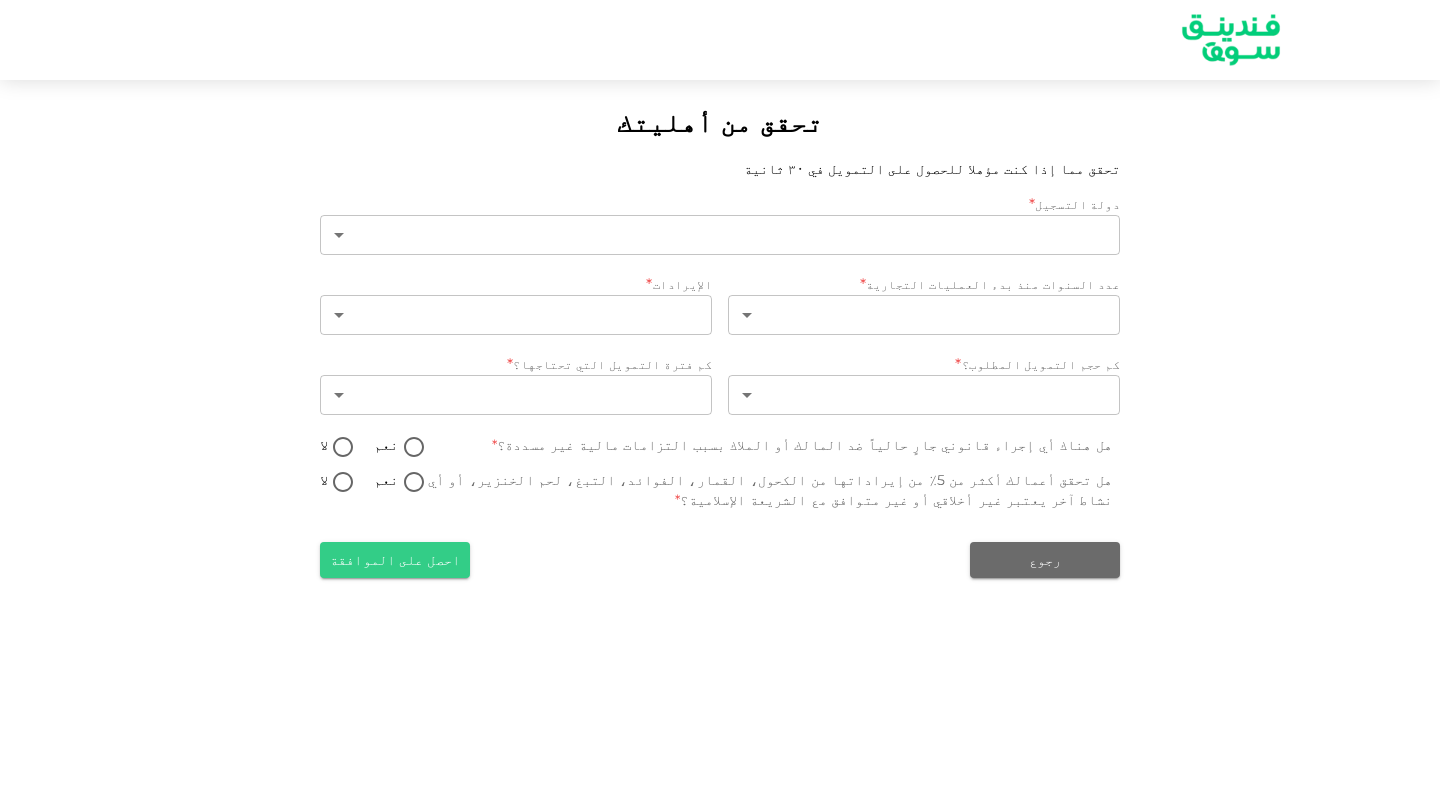 type on "1" 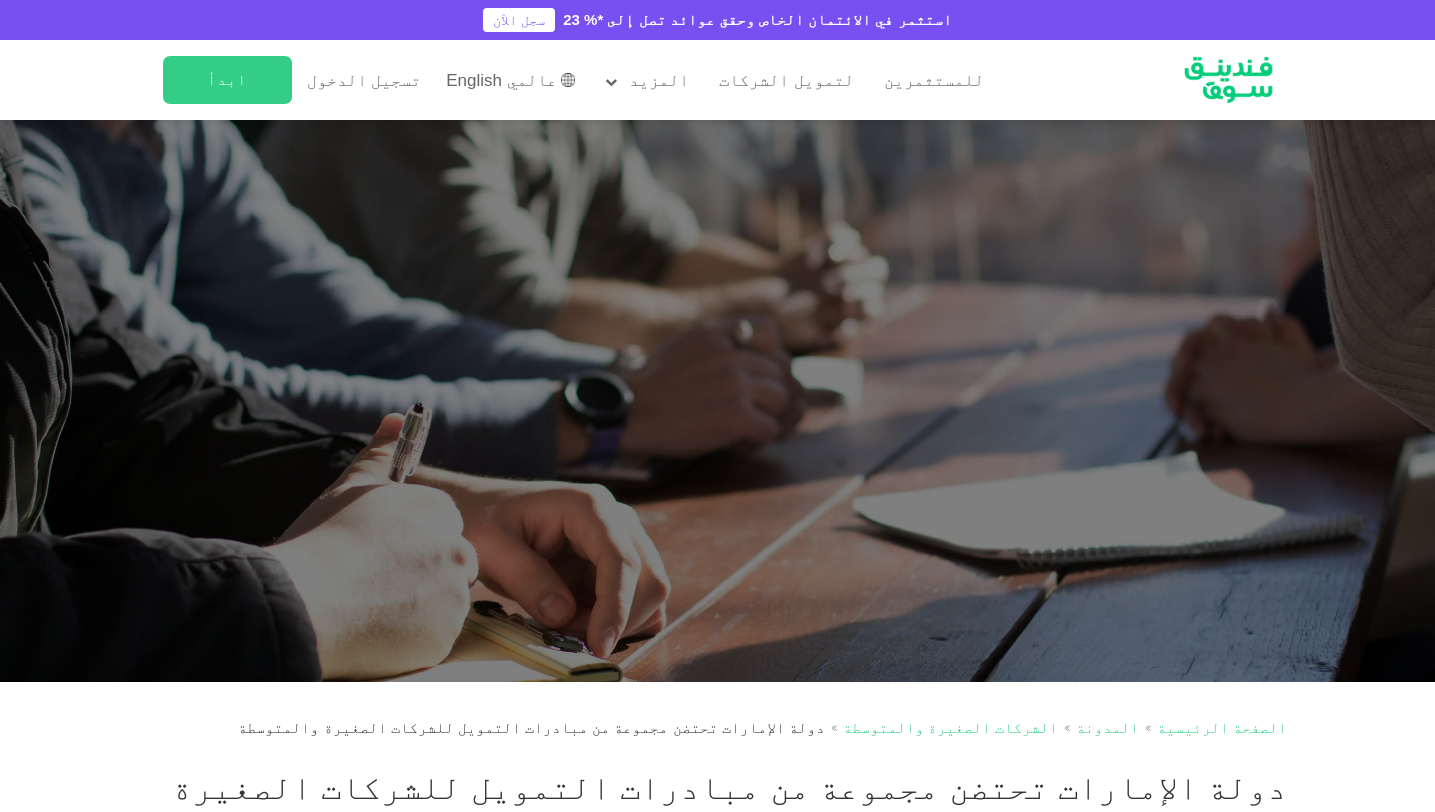 scroll, scrollTop: 0, scrollLeft: 0, axis: both 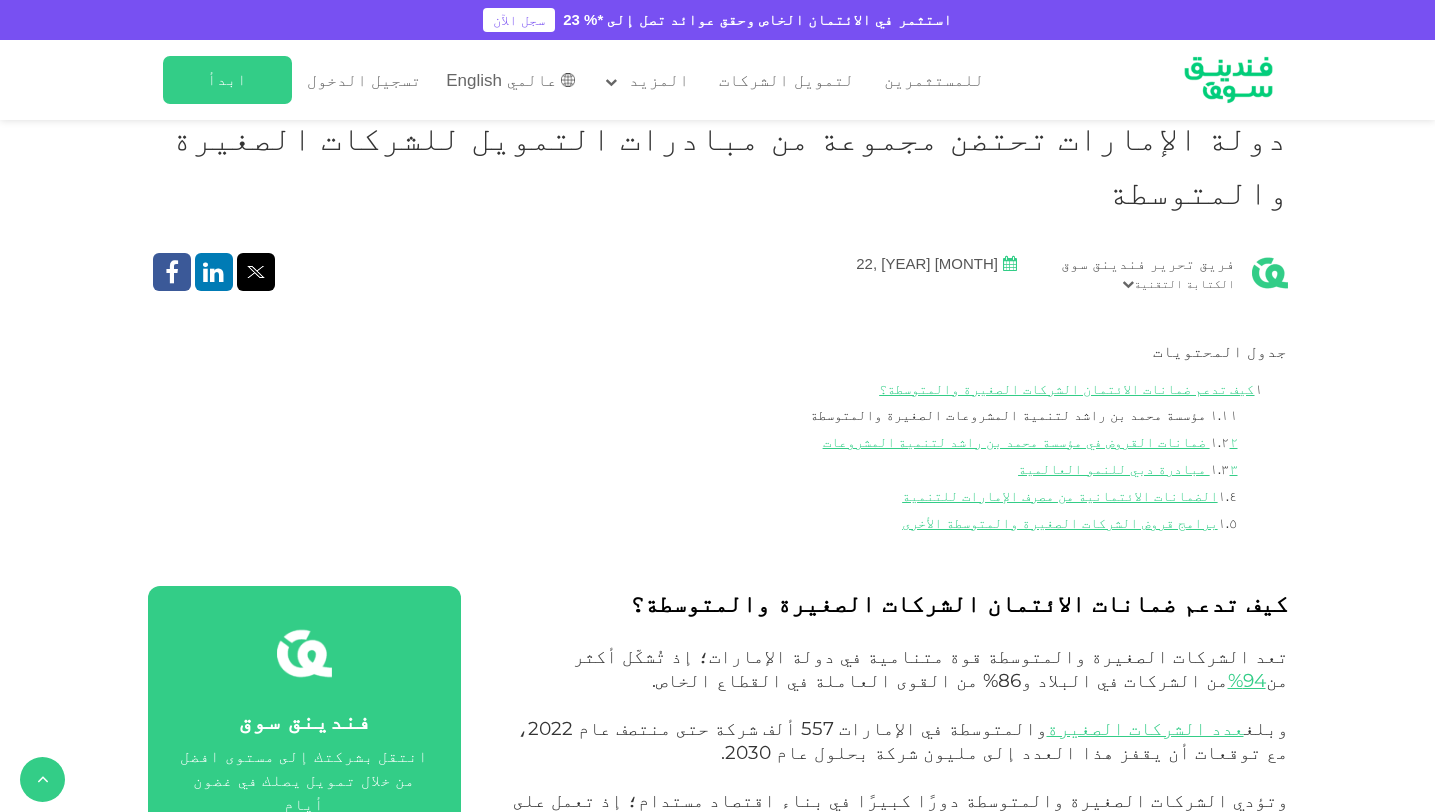click on "۱ مؤسسة محمد بن راشد لتنمية المشروعات الصغيرة والمتوسطة" at bounding box center [1023, 415] 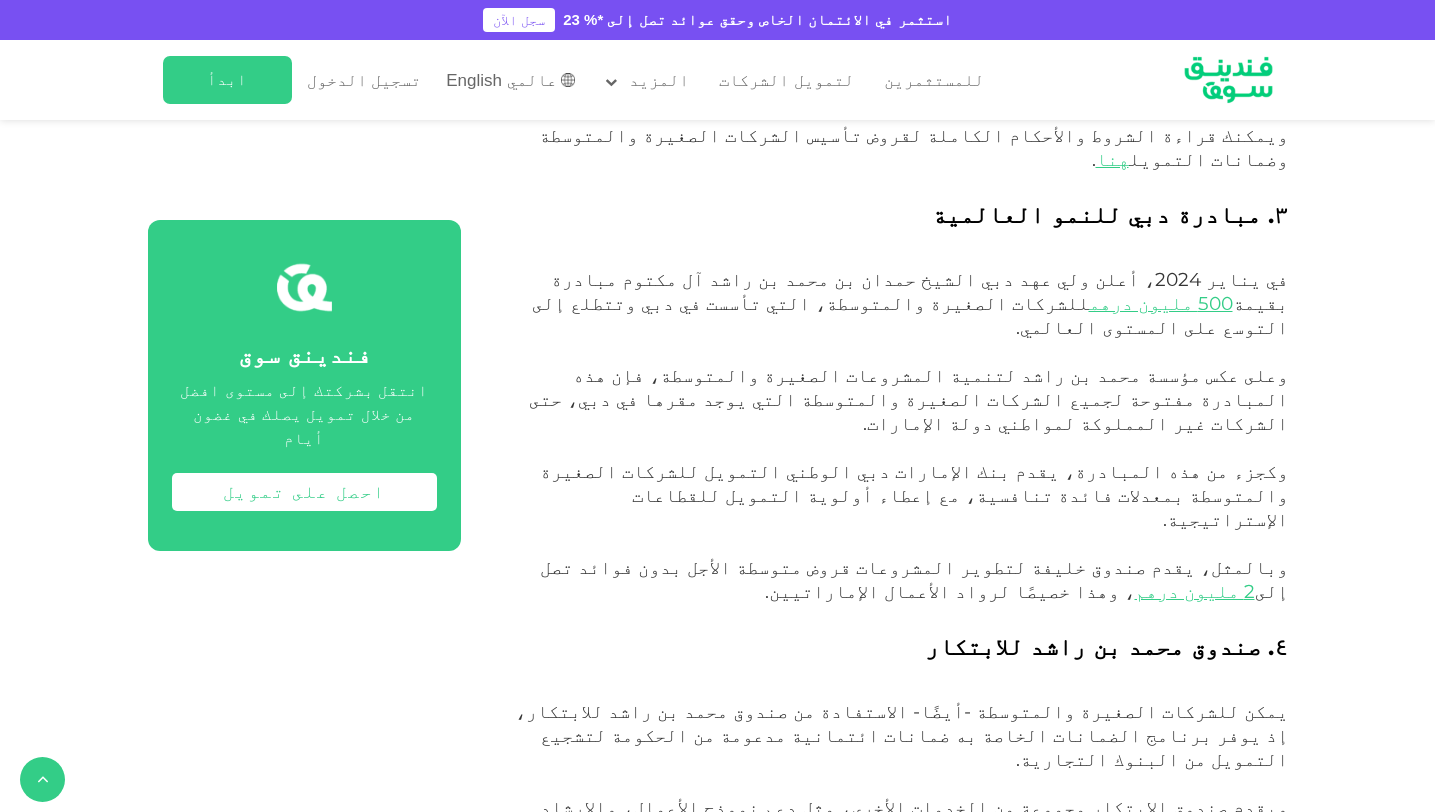 scroll, scrollTop: 2731, scrollLeft: 0, axis: vertical 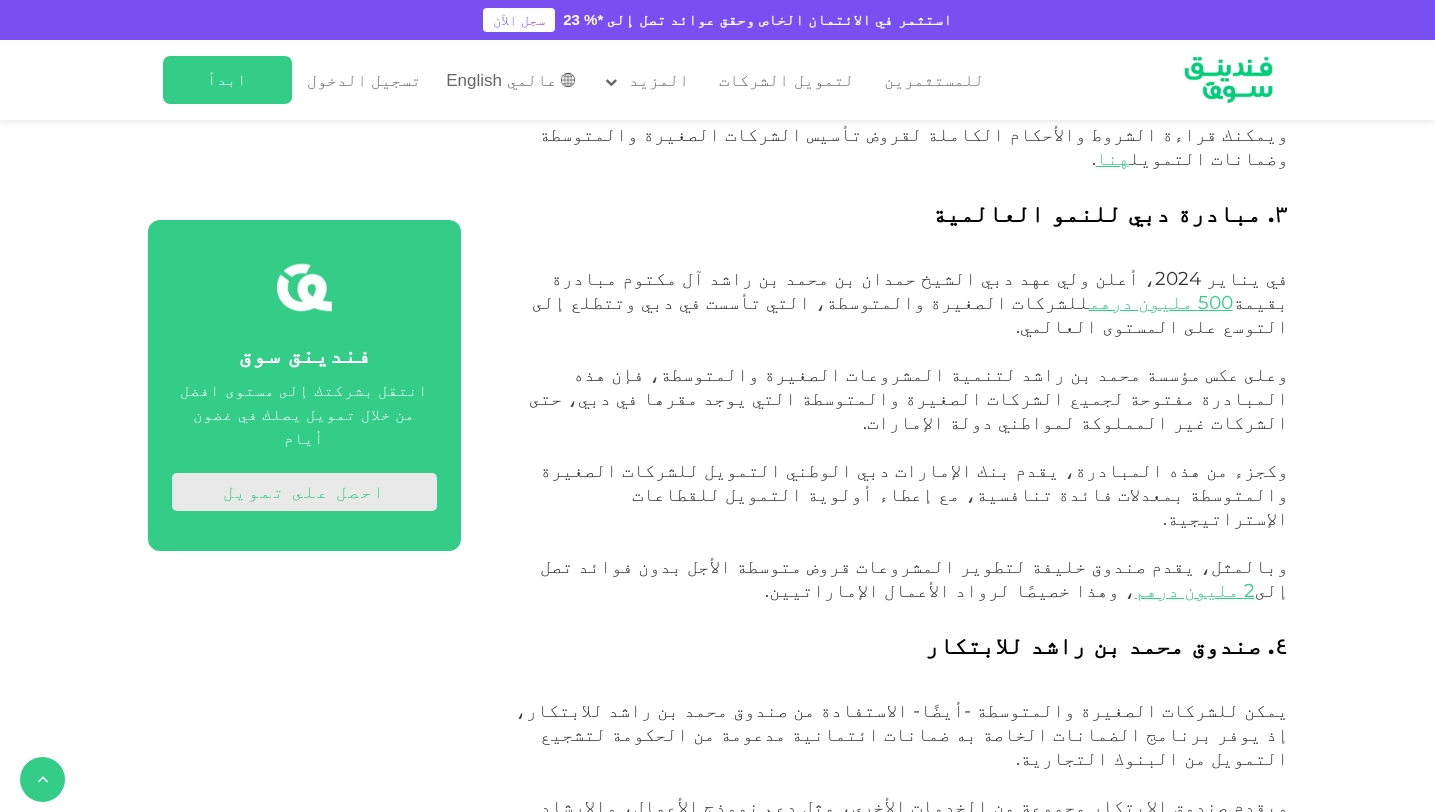 click on "احصل على تمويل" at bounding box center [305, 492] 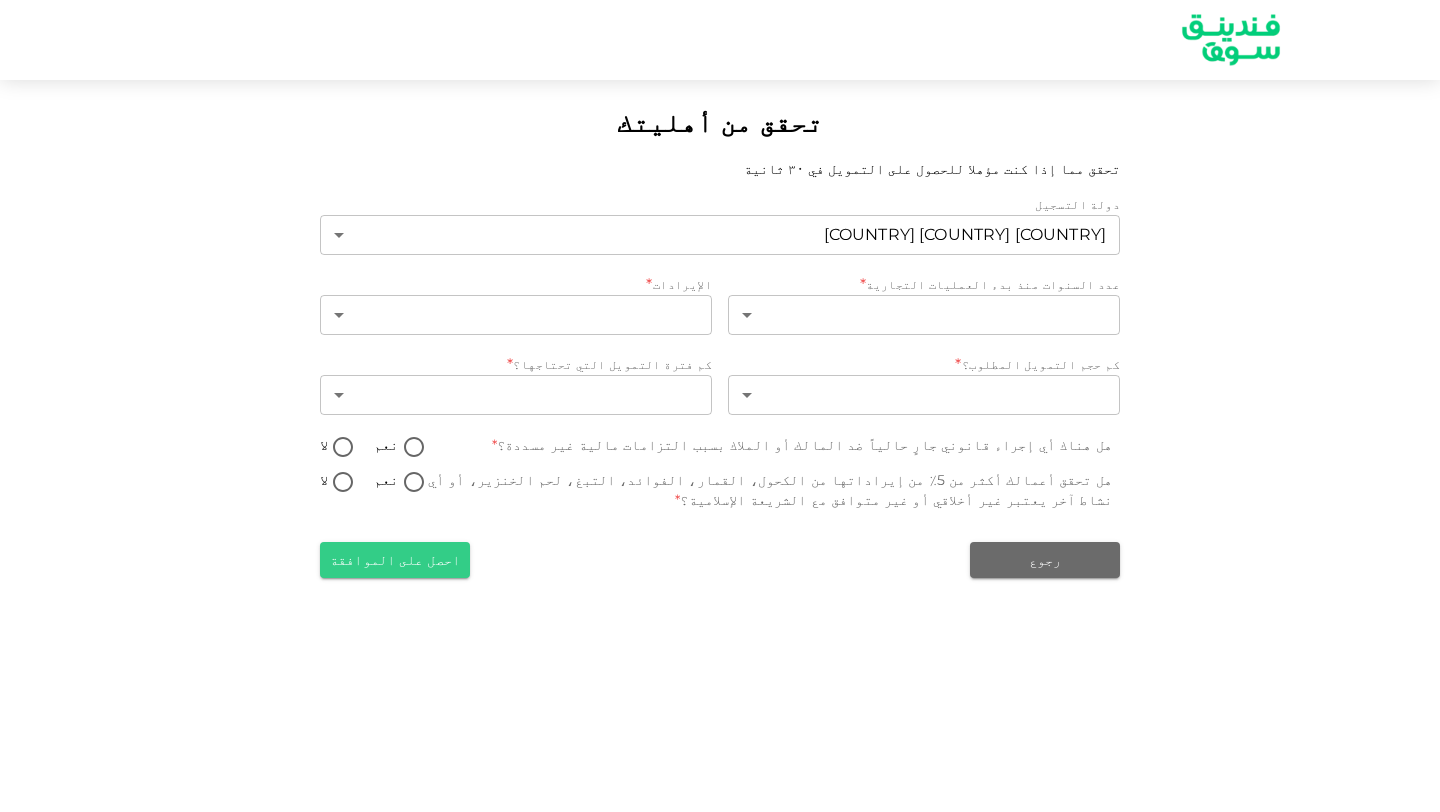 scroll, scrollTop: 0, scrollLeft: 0, axis: both 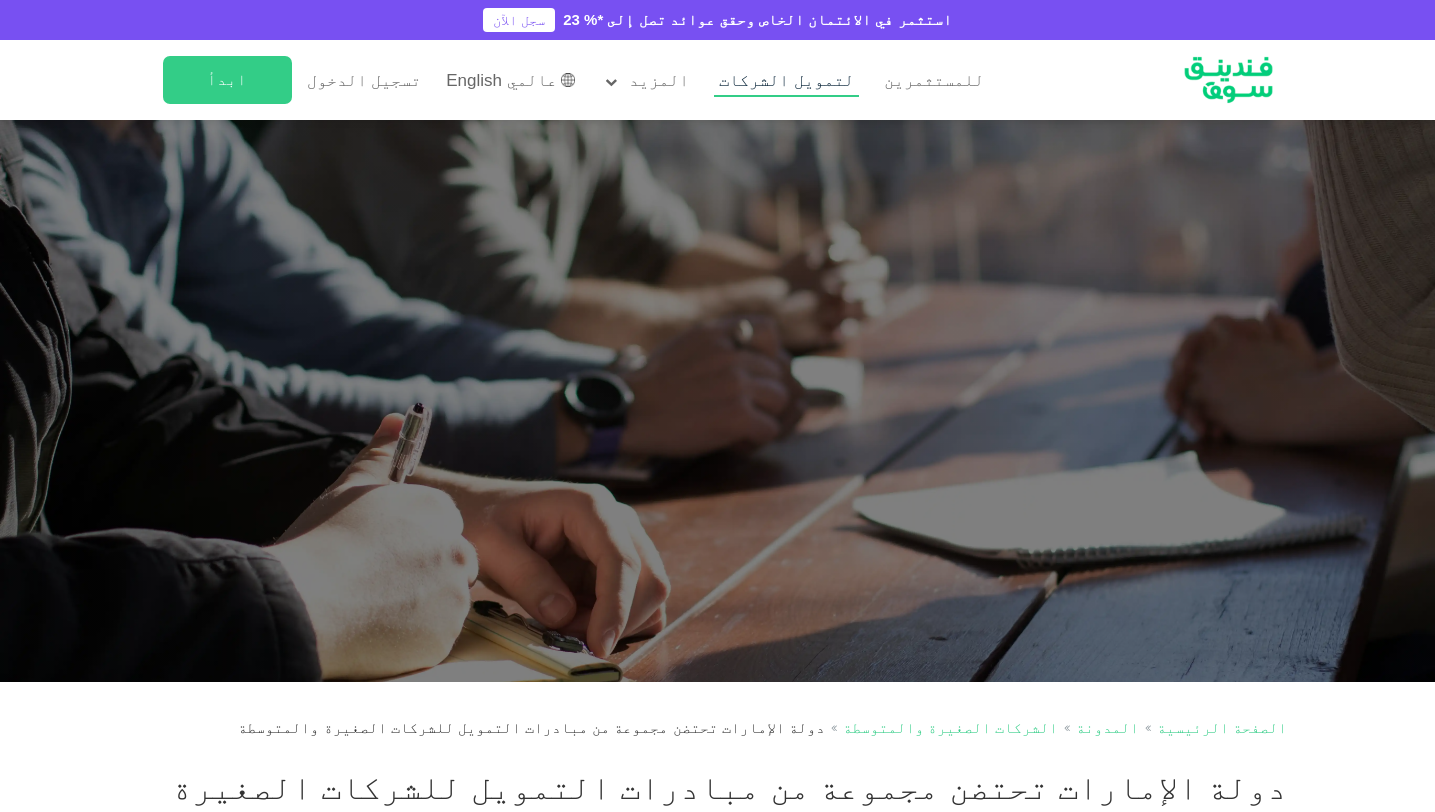 click on "لتمويل الشركات" at bounding box center [786, 80] 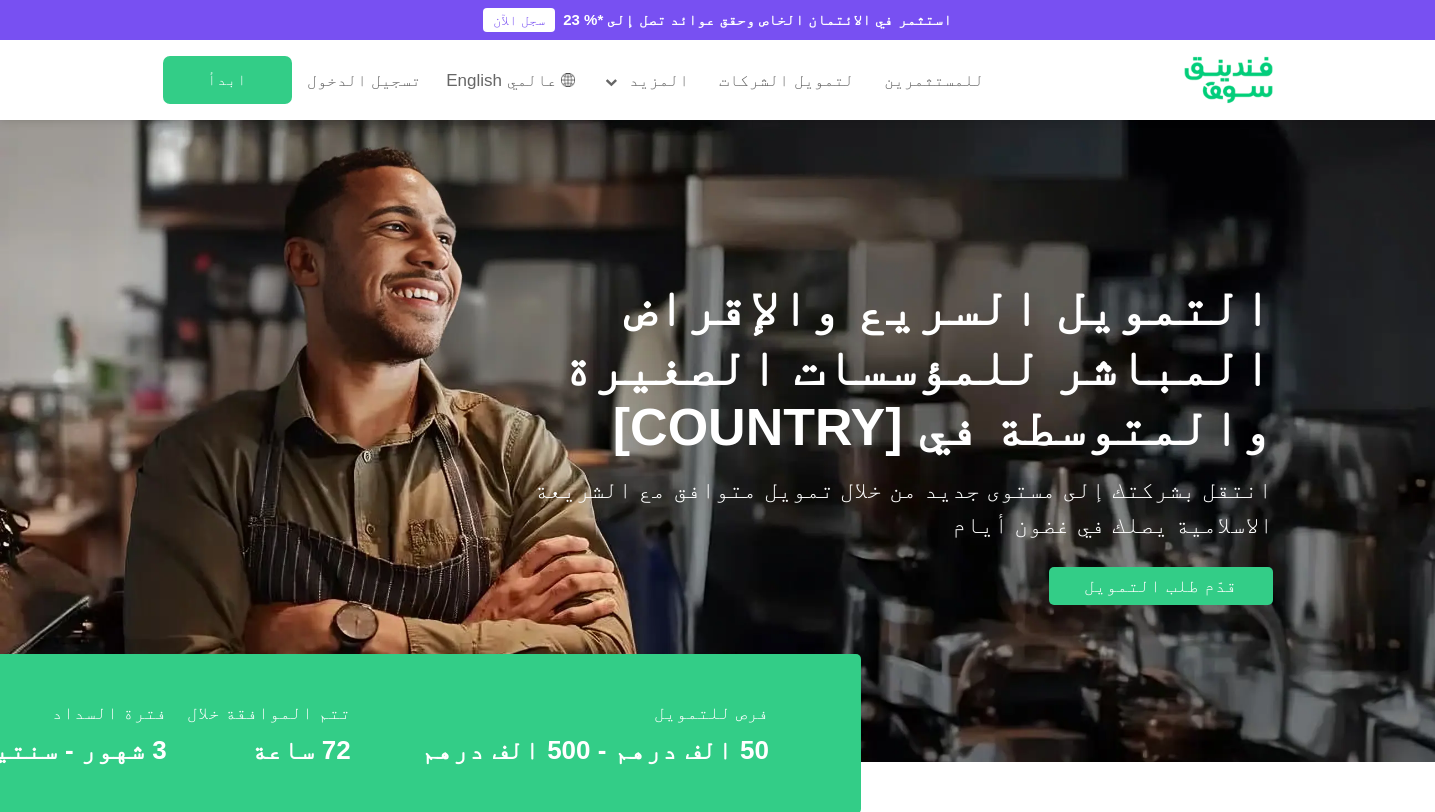 scroll, scrollTop: 0, scrollLeft: 0, axis: both 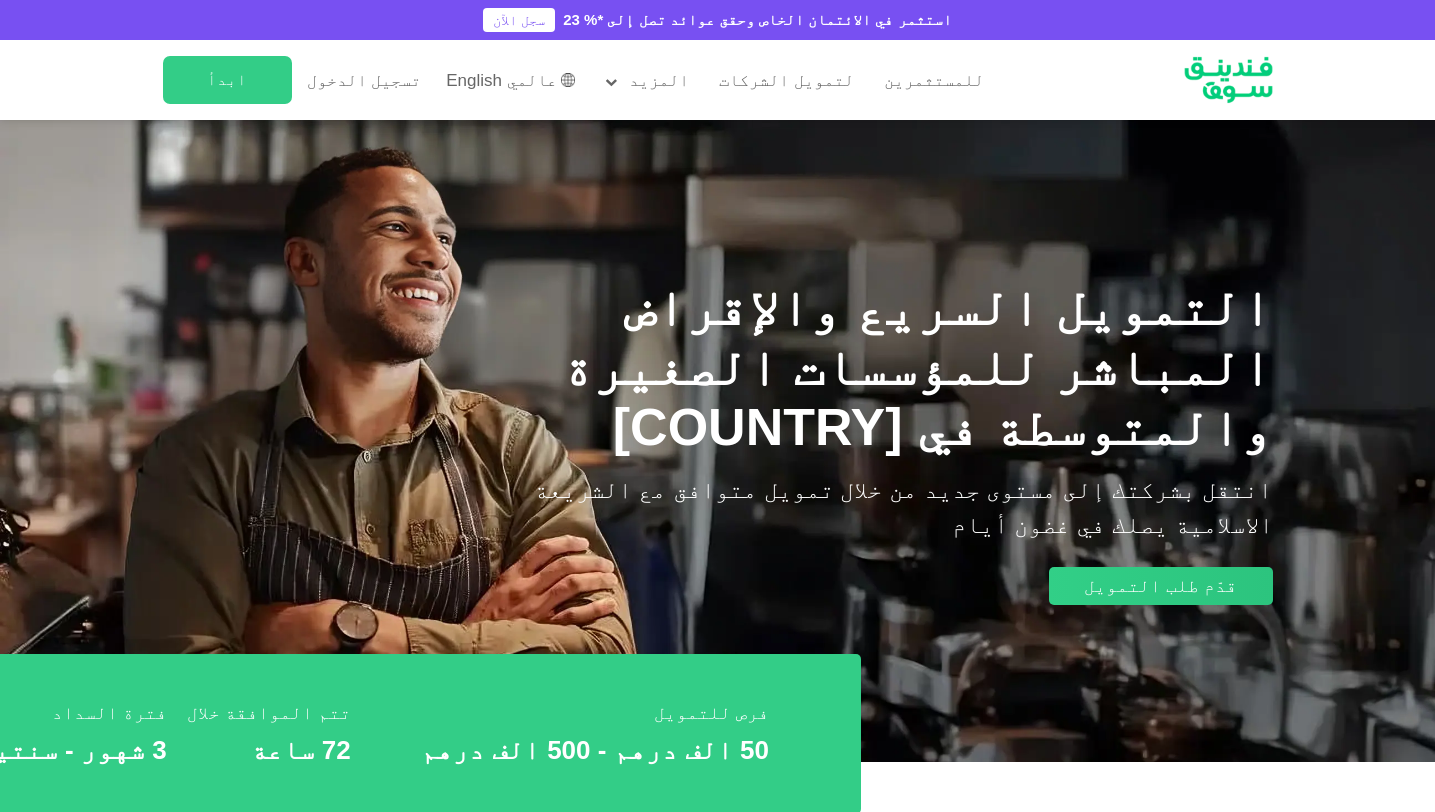 click on "قدّم طلب التمويل" at bounding box center [1160, 586] 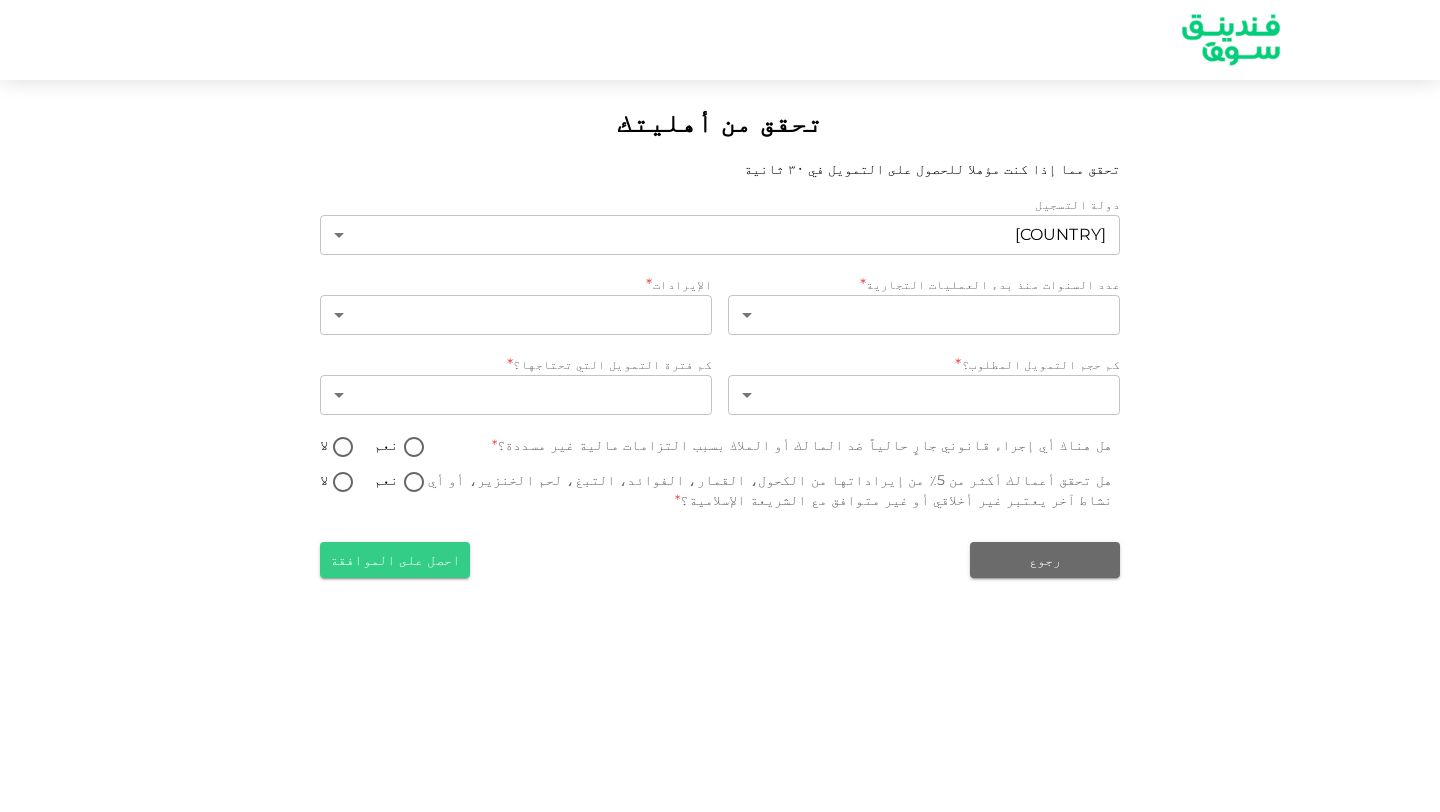 scroll, scrollTop: 0, scrollLeft: 0, axis: both 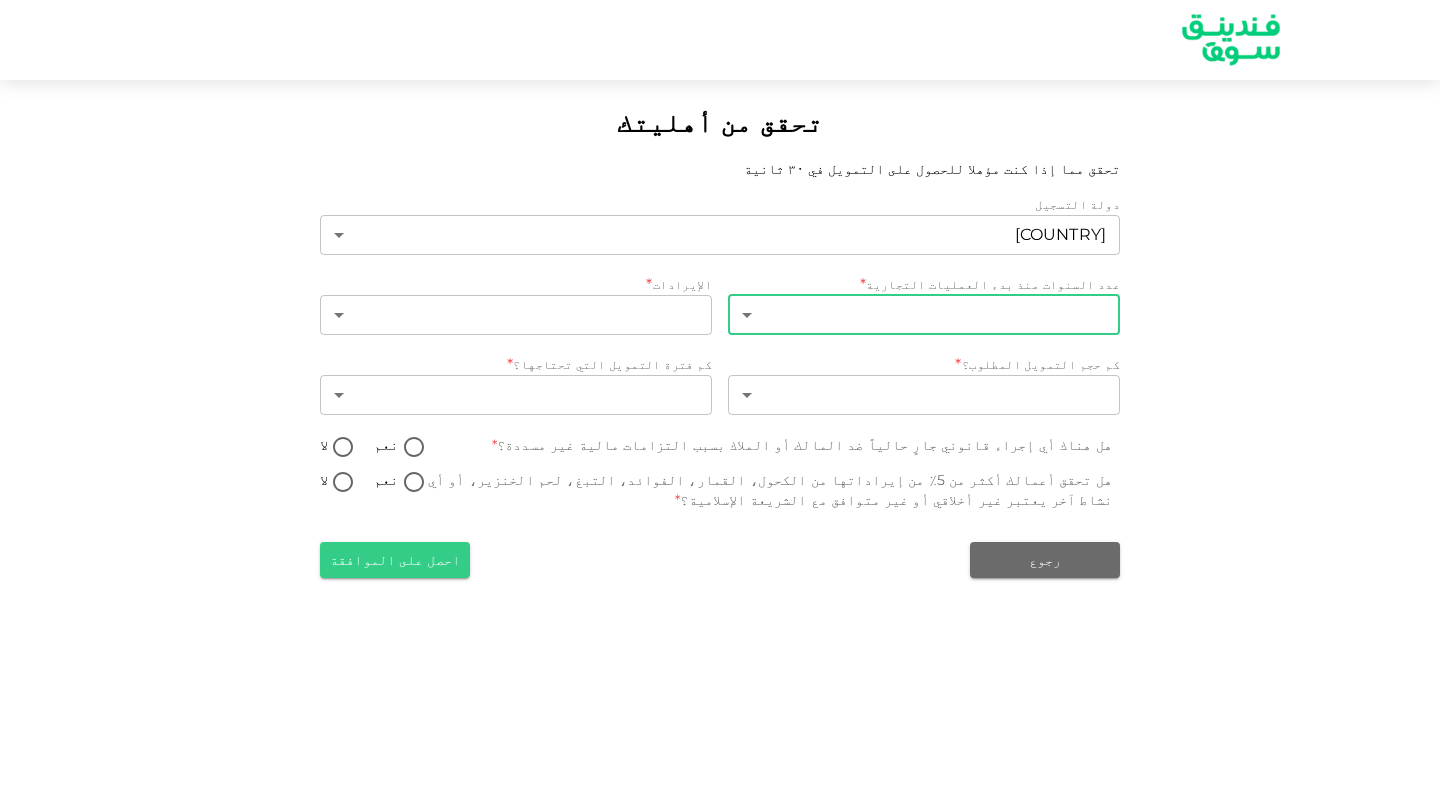 click on "تحقق من أهليتك تحقق مما إذا كنت مؤهلا للحصول على التمويل في ٣٠ ثانية   دولة التسجيل الإمارات العربية المتحدة 1 ​   عدد السنوات منذ بدء العمليات التجارية * ​ ​   الإيرادات * ​ ​   كم حجم التمويل المطلوب؟ * ​ ​   كم فترة التمويل التي تحتاجها؟ * ​ ​ هل هناك أي إجراء قانوني جارٍ حالياً ضد المالك أو الملاك بسبب التزامات مالية غير مسددة؟ * نعم لا هل تحقق أعمالك أكثر من 5٪ من إيراداتها من الكحول، القمار، الفوائد، التبغ، لحم الخنزير، أو أي نشاط آخر يعتبر غير أخلاقي أو غير متوافق مع الشريعة الإسلامية؟ * نعم لا رجوع احصل على الموافقة" at bounding box center (720, 406) 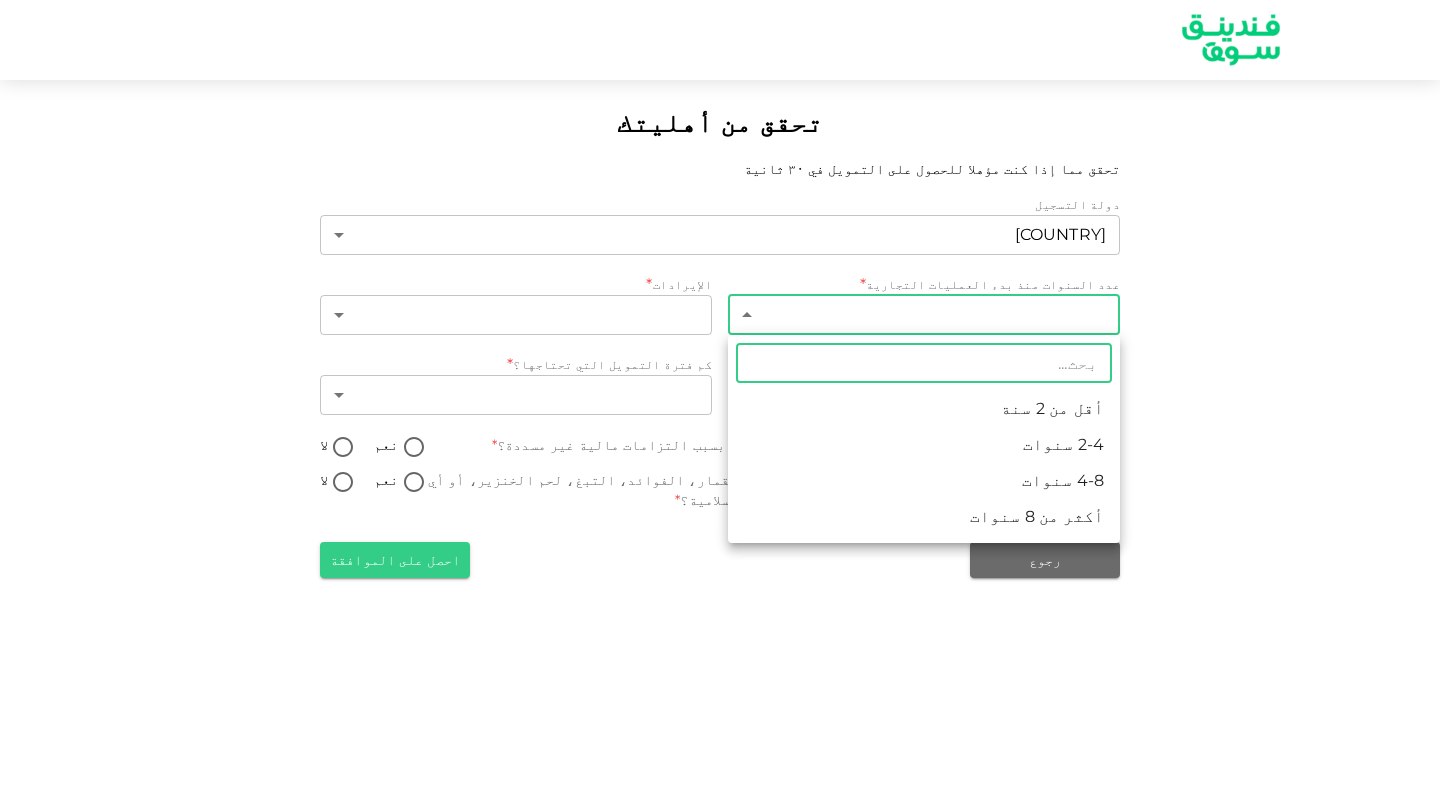 click on "2-4 سنوات" at bounding box center [924, 445] 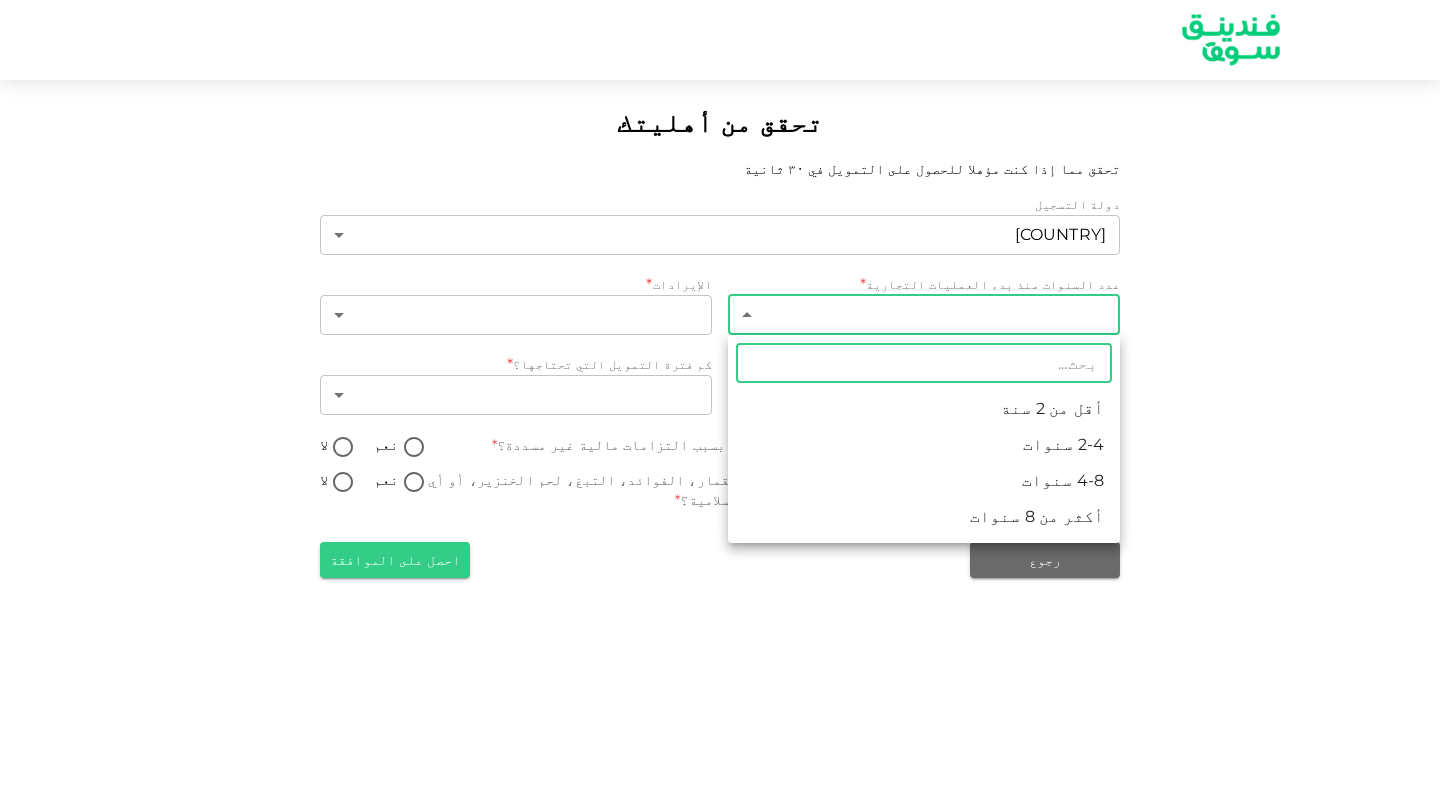 type on "2" 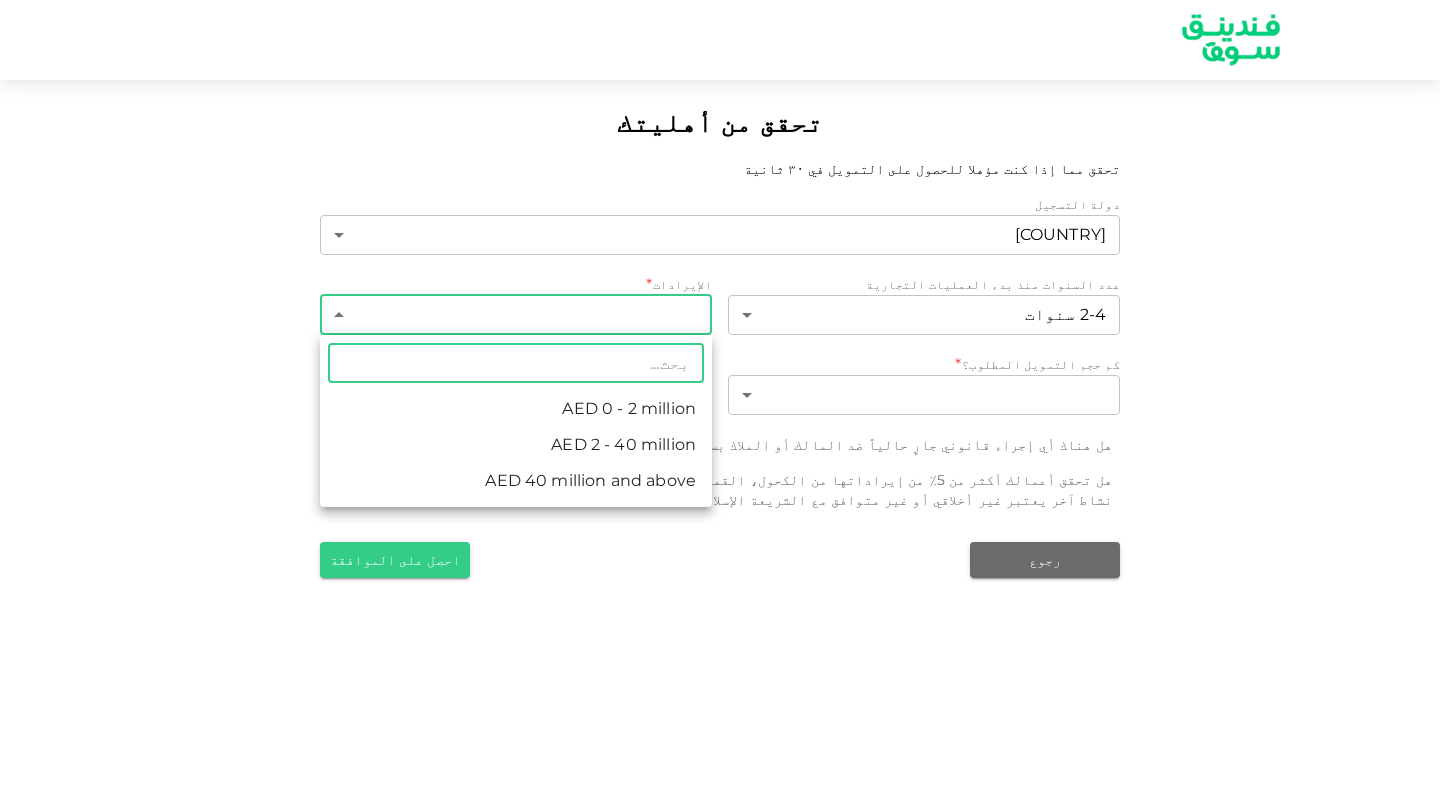click on "تحقق من أهليتك تحقق مما إذا كنت مؤهلا للحصول على التمويل في ٣٠ ثانية   دولة التسجيل الإمارات العربية المتحدة 1 ​   عدد السنوات منذ بدء العمليات التجارية 2-4 سنوات 2 ​   الإيرادات * ​ ​   كم حجم التمويل المطلوب؟ * ​ ​   كم فترة التمويل التي تحتاجها؟ * ​ ​ هل هناك أي إجراء قانوني جارٍ حالياً ضد المالك أو الملاك بسبب التزامات مالية غير مسددة؟ * نعم لا هل تحقق أعمالك أكثر من 5٪ من إيراداتها من الكحول، القمار، الفوائد، التبغ، لحم الخنزير، أو أي نشاط آخر يعتبر غير أخلاقي أو غير متوافق مع الشريعة الإسلامية؟ * نعم لا رجوع احصل على الموافقة
​ AED 0 - 2 million AED 2 - 40 million" at bounding box center (720, 406) 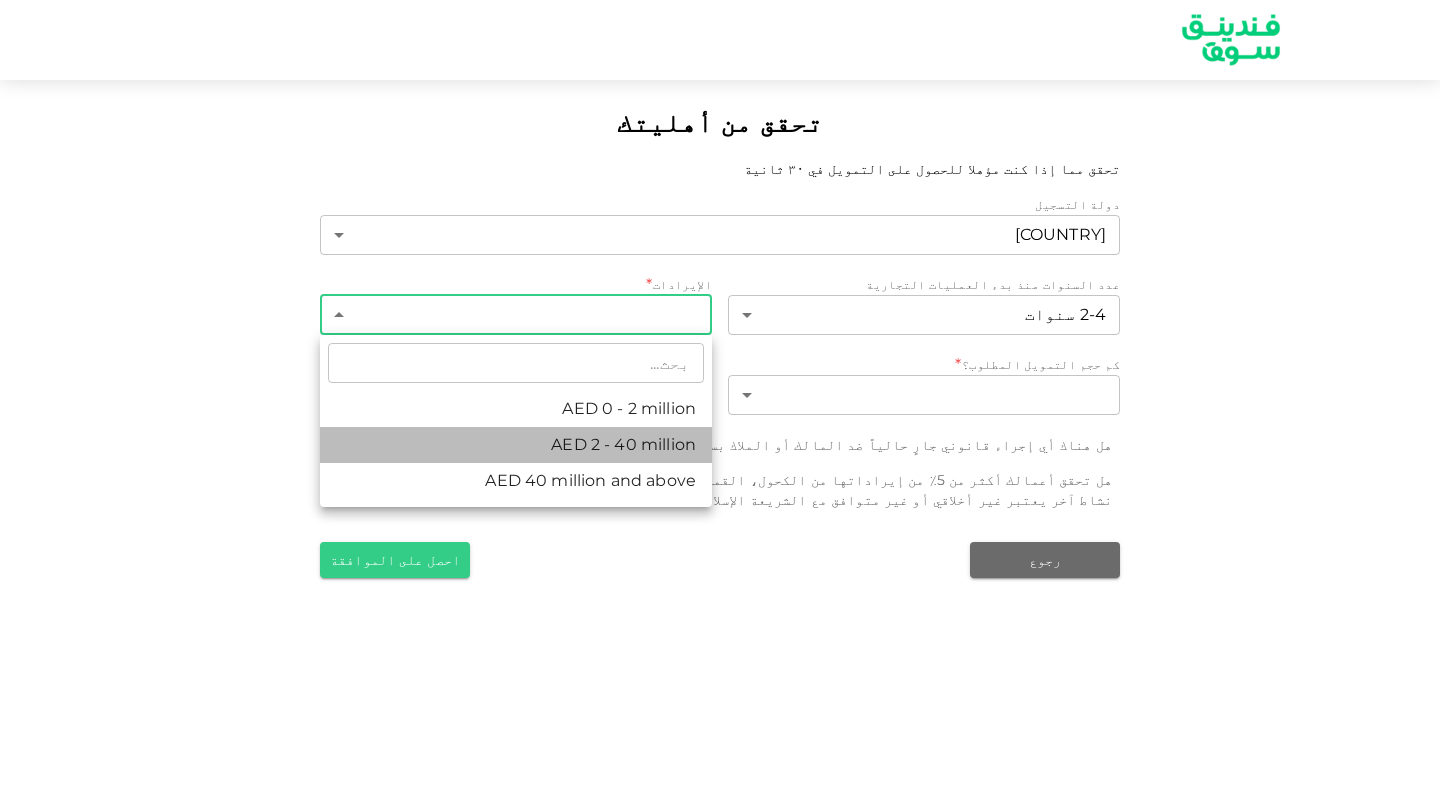 click on "AED 2 - 40 million" at bounding box center [516, 445] 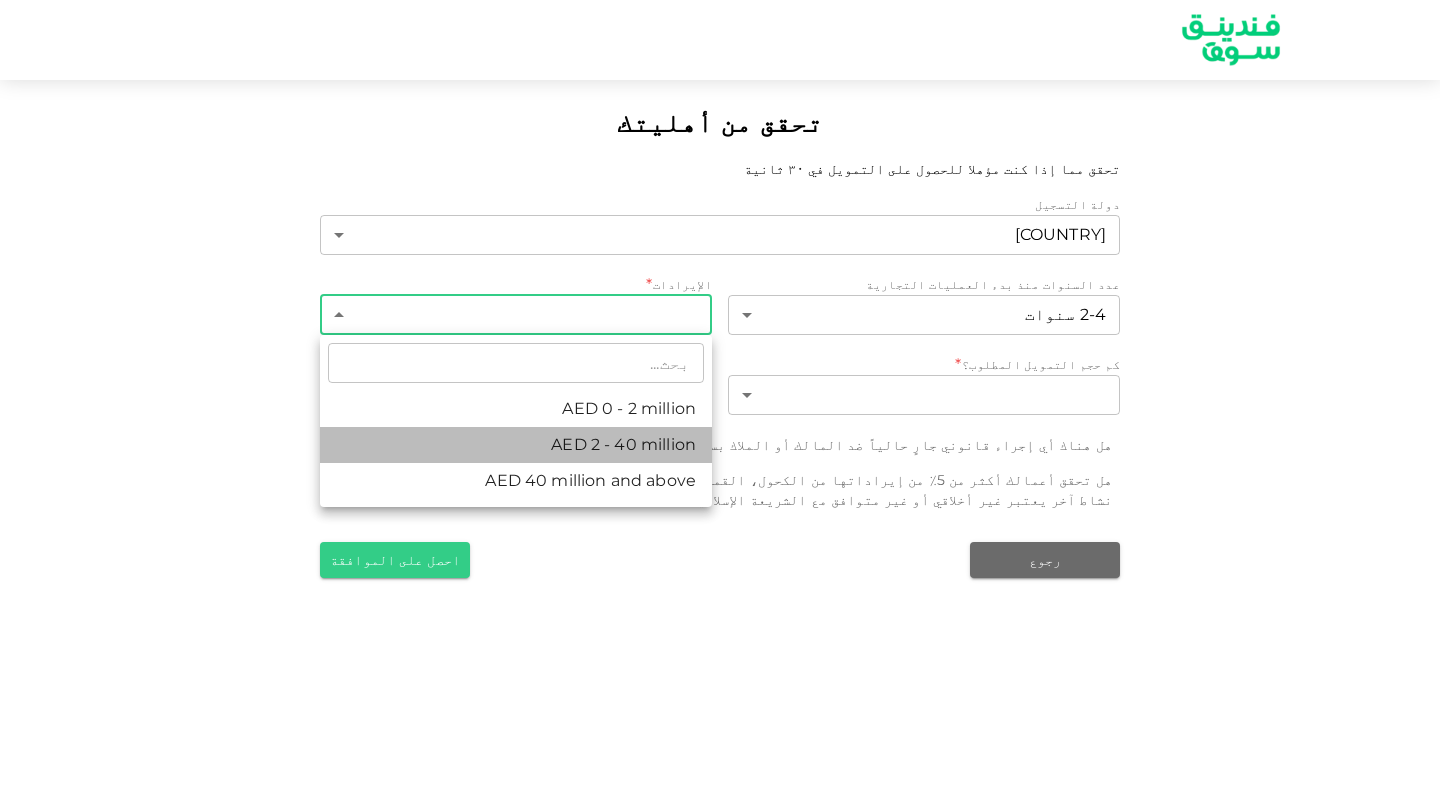 type on "2" 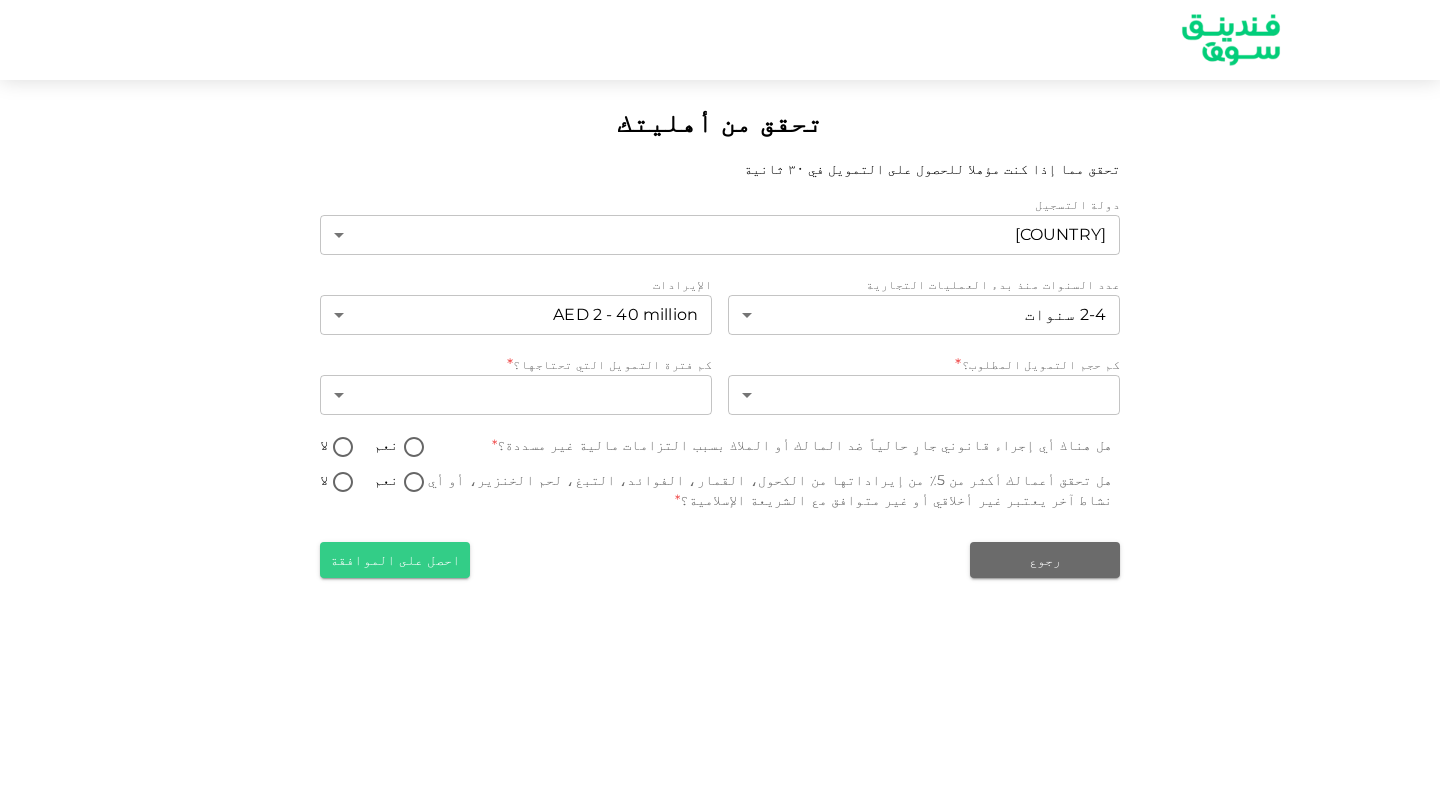click on "كم فترة التمويل التي تحتاجها؟" at bounding box center [612, 364] 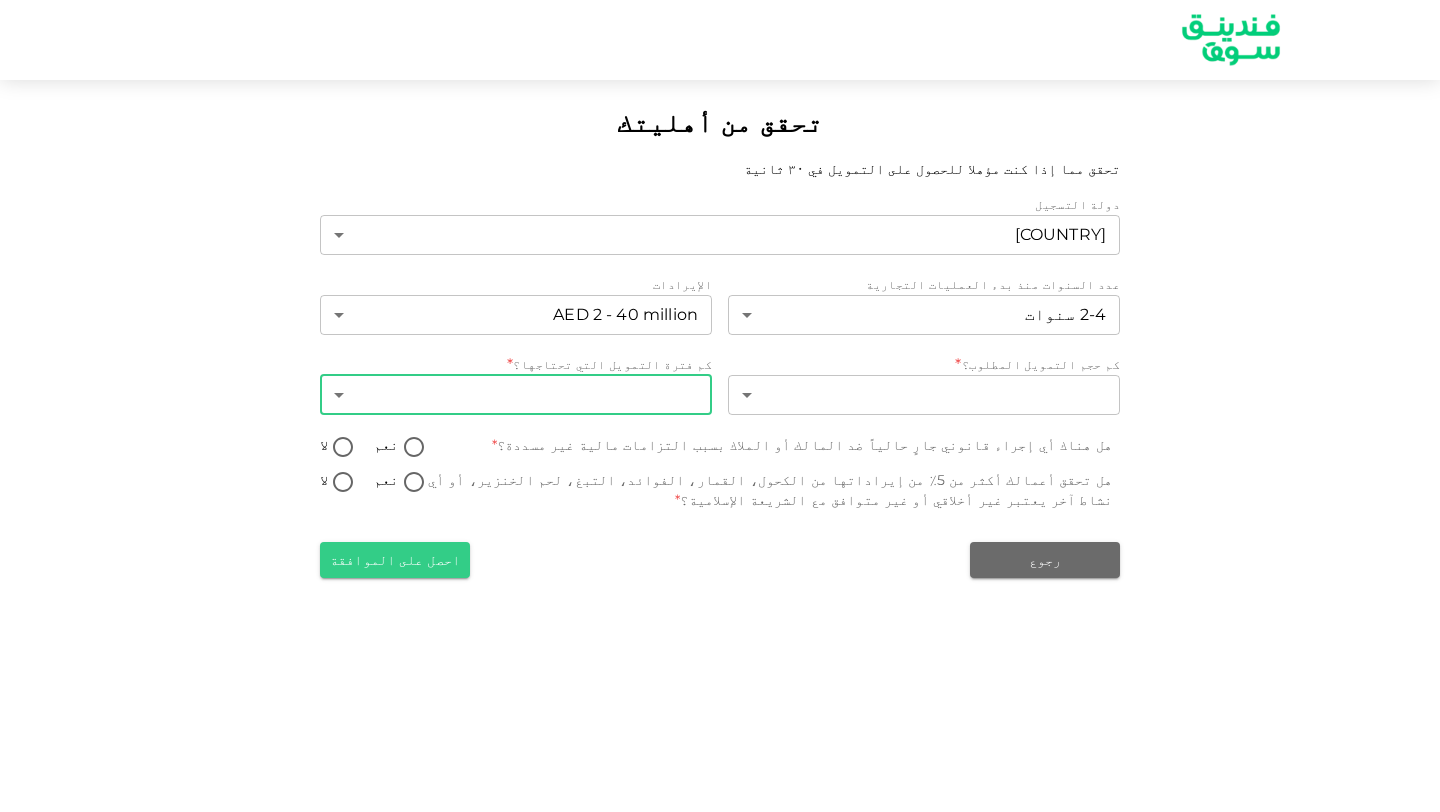 click on "تحقق من أهليتك تحقق مما إذا كنت مؤهلا للحصول على التمويل في ٣٠ ثانية   دولة التسجيل الإمارات العربية المتحدة 1 ​   عدد السنوات منذ بدء العمليات التجارية 2-4 سنوات 2 ​   الإيرادات AED 2 - 40 million 2 ​   كم حجم التمويل المطلوب؟ * ​ ​   كم فترة التمويل التي تحتاجها؟ * ​ ​ هل هناك أي إجراء قانوني جارٍ حالياً ضد المالك أو الملاك بسبب التزامات مالية غير مسددة؟ * نعم لا هل تحقق أعمالك أكثر من 5٪ من إيراداتها من الكحول، القمار، الفوائد، التبغ، لحم الخنزير، أو أي نشاط آخر يعتبر غير أخلاقي أو غير متوافق مع الشريعة الإسلامية؟ * نعم لا رجوع احصل على الموافقة" at bounding box center [720, 406] 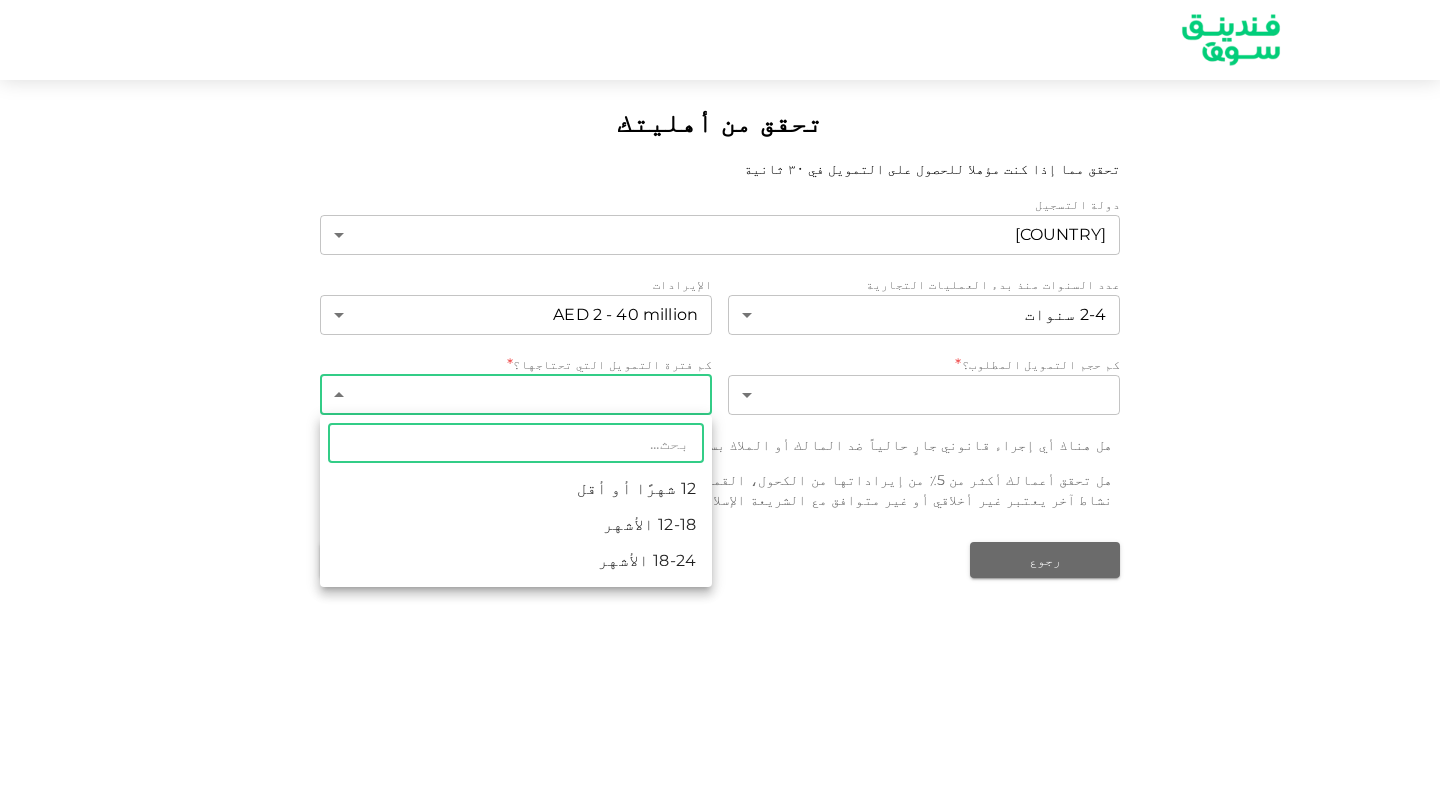 click on "12 شهرًا أو أقل" at bounding box center [516, 489] 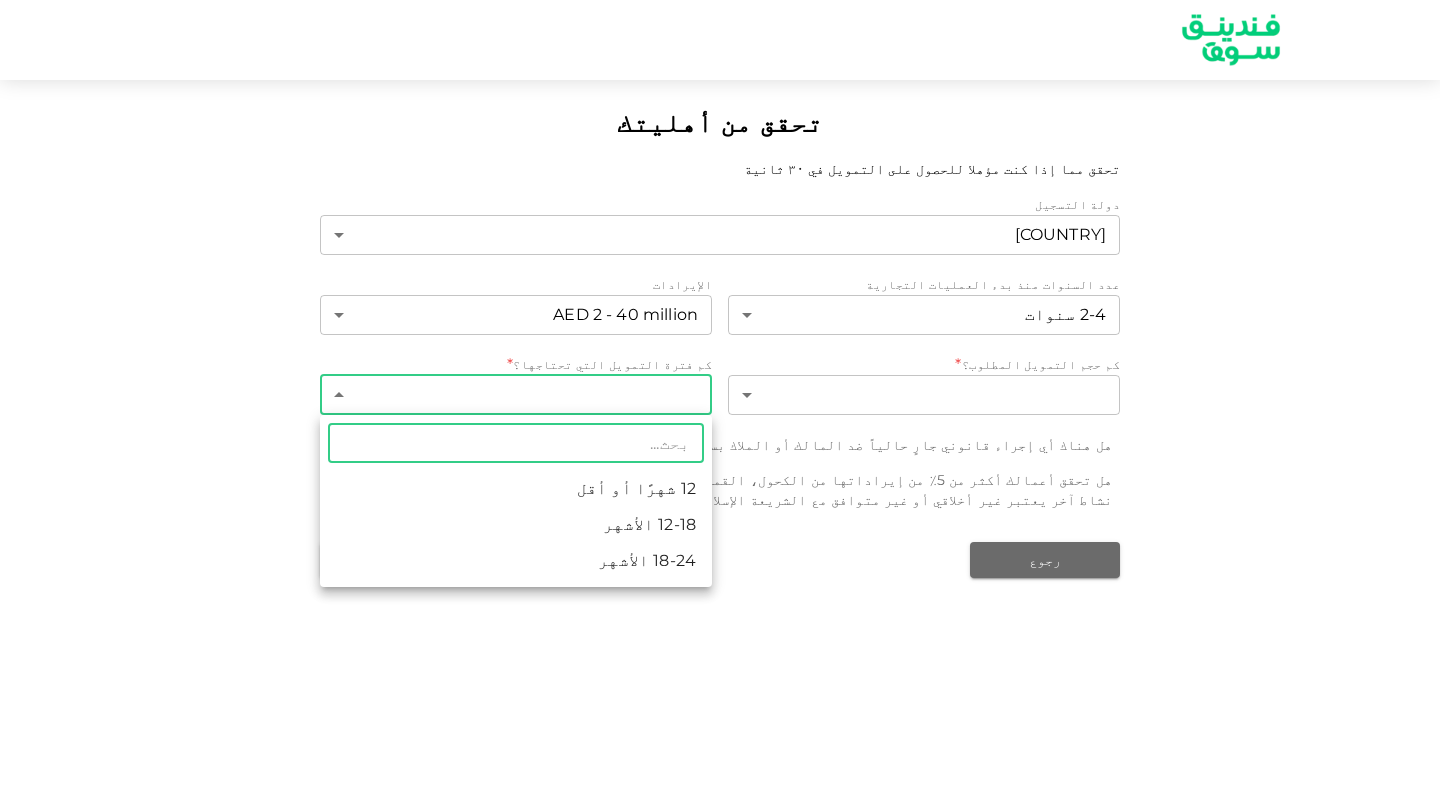 type on "1" 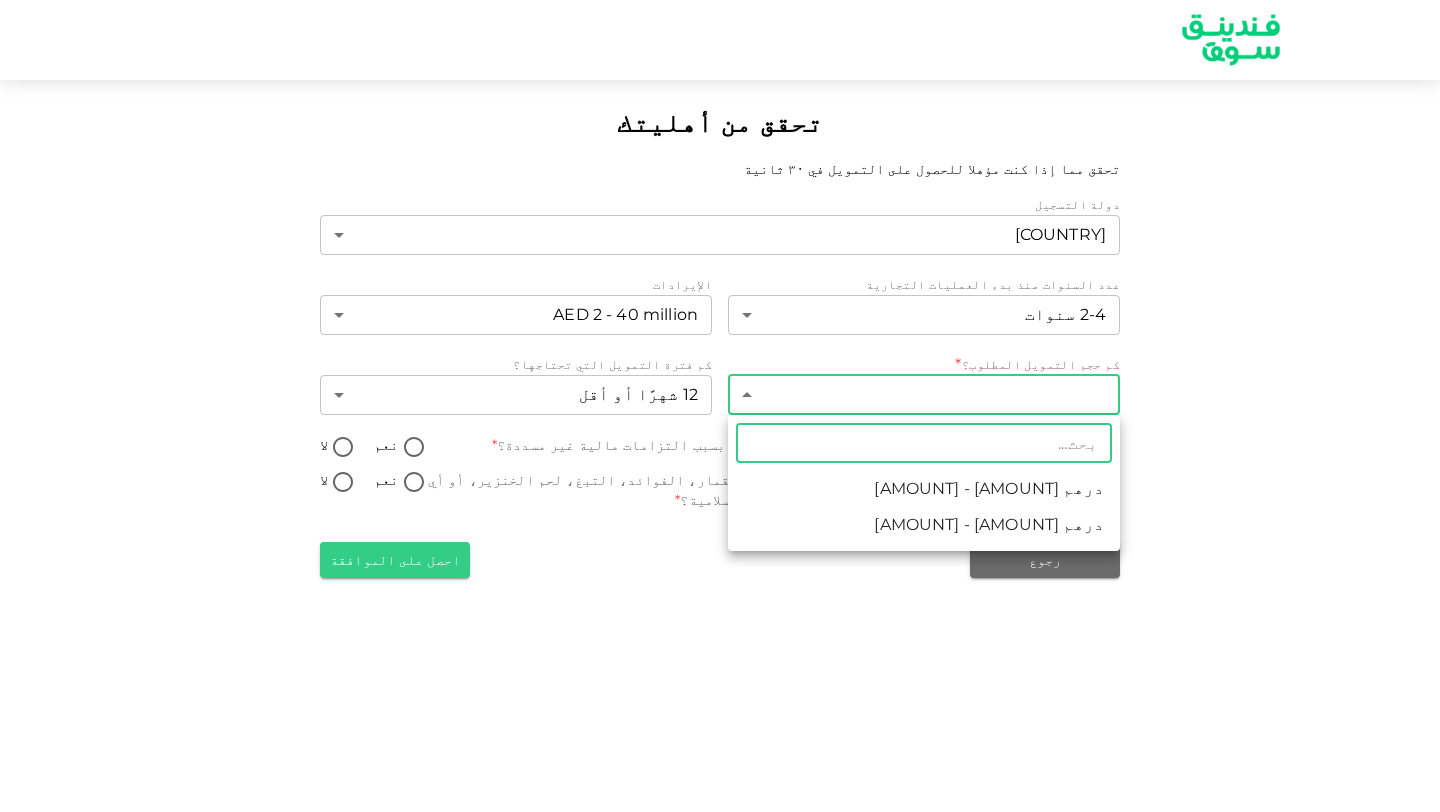 click on "تحقق من أهليتك تحقق مما إذا كنت مؤهلا للحصول على التمويل في ٣٠ ثانية   دولة التسجيل الإمارات العربية المتحدة 1 ​   عدد السنوات منذ بدء العمليات التجارية 2-4 سنوات 2 ​   الإيرادات AED 2 - 40 million 2 ​   كم حجم التمويل المطلوب؟ * ​ ​   كم فترة التمويل التي تحتاجها؟ 12 شهرًا أو أقل 1 ​ هل هناك أي إجراء قانوني جارٍ حالياً ضد المالك أو الملاك بسبب التزامات مالية غير مسددة؟ * نعم لا هل تحقق أعمالك أكثر من 5٪ من إيراداتها من الكحول، القمار، الفوائد، التبغ، لحم الخنزير، أو أي نشاط آخر يعتبر غير أخلاقي أو غير متوافق مع الشريعة الإسلامية؟ * نعم لا رجوع احصل على الموافقة
​" at bounding box center [720, 406] 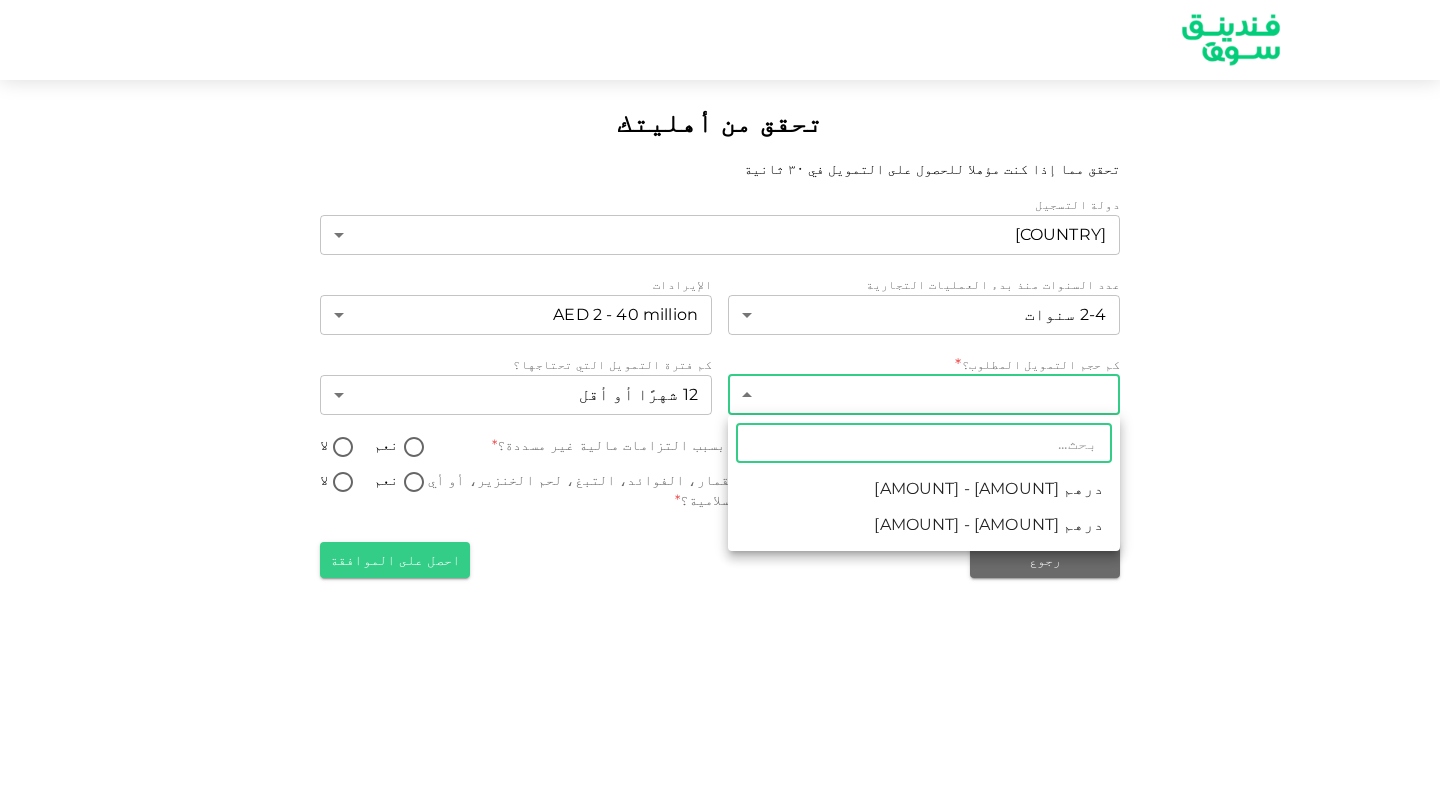 click on "درهم 50,000 - 500,000" at bounding box center [924, 489] 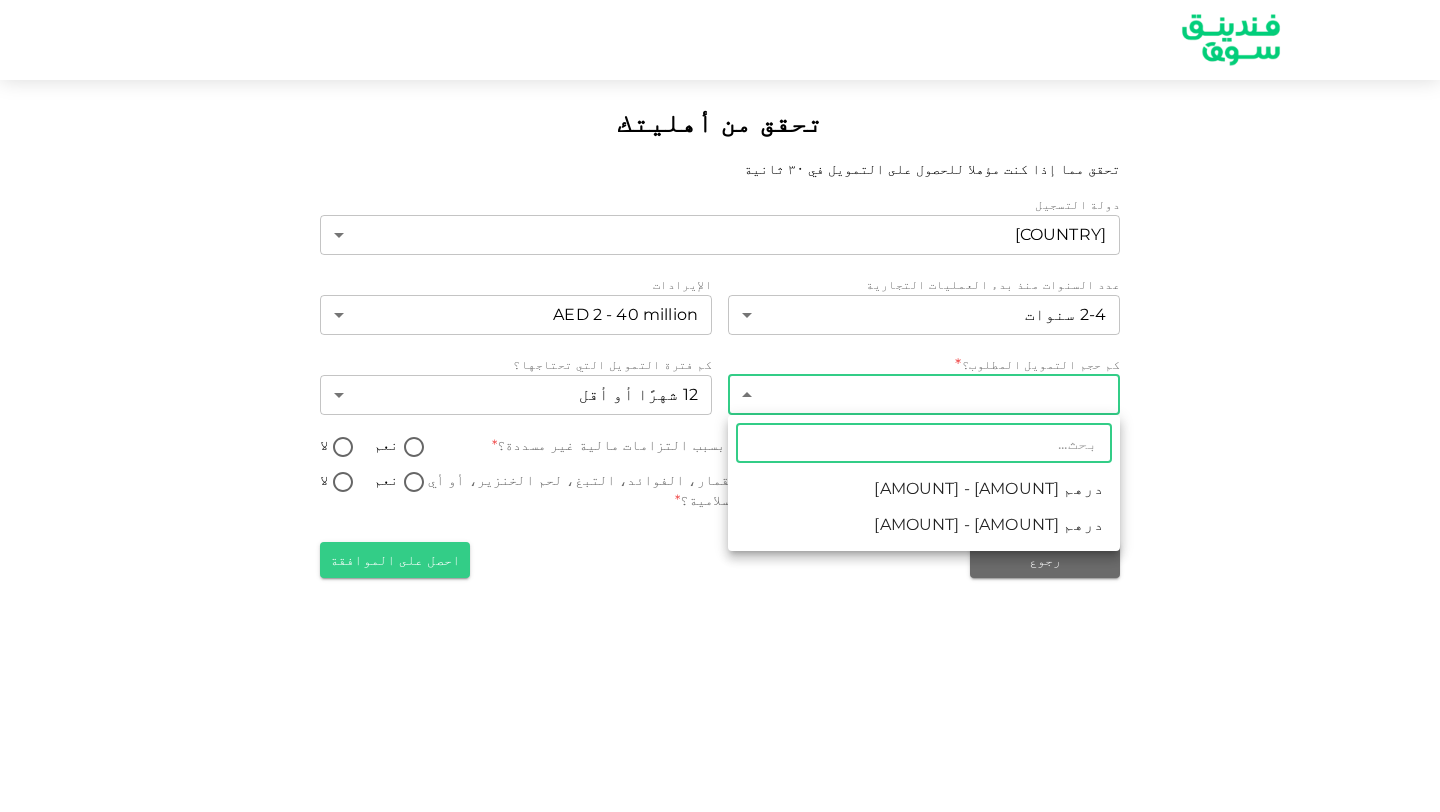 type on "1" 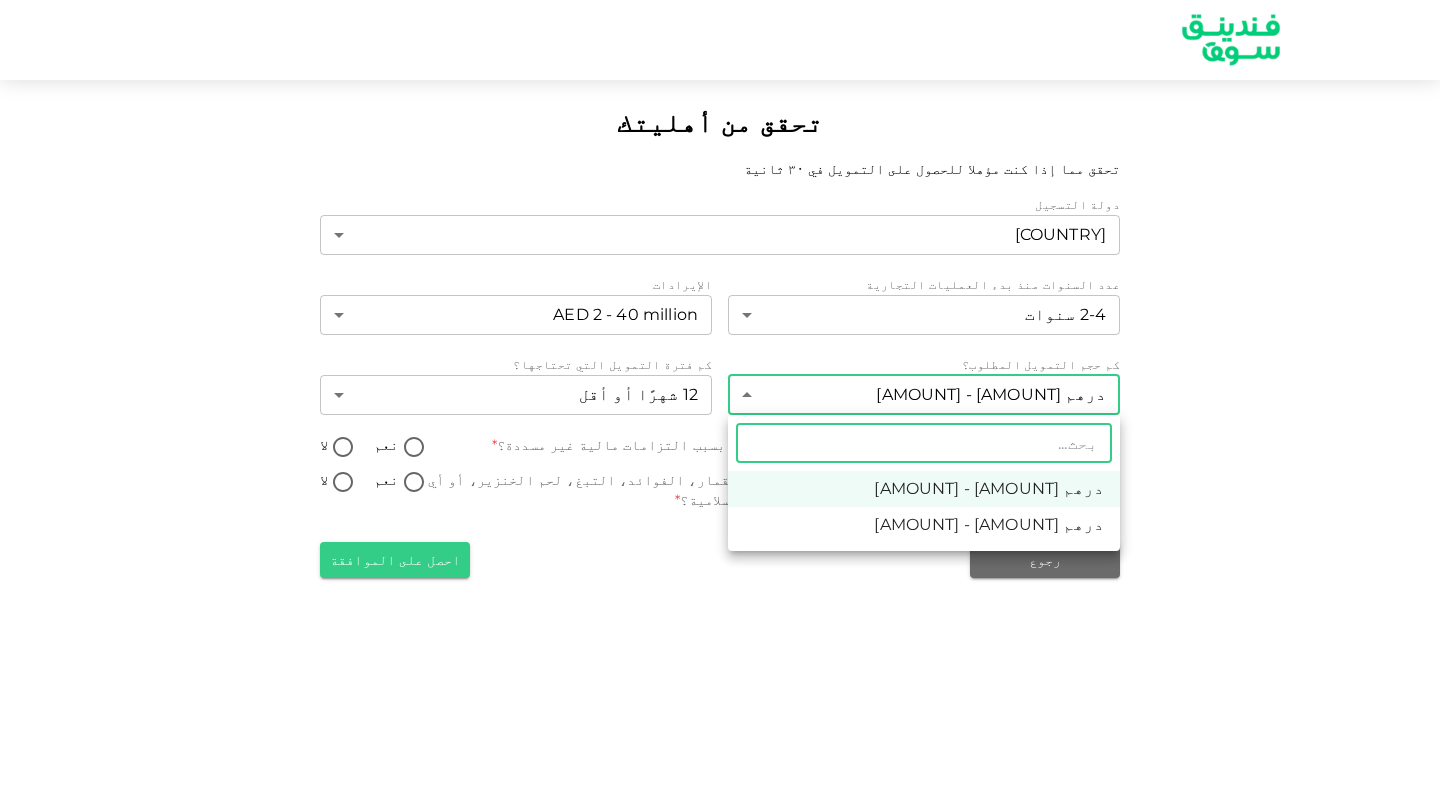 click on "تحقق من أهليتك تحقق مما إذا كنت مؤهلا للحصول على التمويل في ٣٠ ثانية   دولة التسجيل الإمارات العربية المتحدة 1 ​   عدد السنوات منذ بدء العمليات التجارية 2-4 سنوات 2 ​   الإيرادات AED 2 - 40 million 2 ​   كم حجم التمويل المطلوب؟ درهم 50,000 - 500,000 1 ​   كم فترة التمويل التي تحتاجها؟ 12 شهرًا أو أقل 1 ​ هل هناك أي إجراء قانوني جارٍ حالياً ضد المالك أو الملاك بسبب التزامات مالية غير مسددة؟ * نعم لا هل تحقق أعمالك أكثر من 5٪ من إيراداتها من الكحول، القمار، الفوائد، التبغ، لحم الخنزير، أو أي نشاط آخر يعتبر غير أخلاقي أو غير متوافق مع الشريعة الإسلامية؟ * نعم لا رجوع احصل على الموافقة" at bounding box center (720, 406) 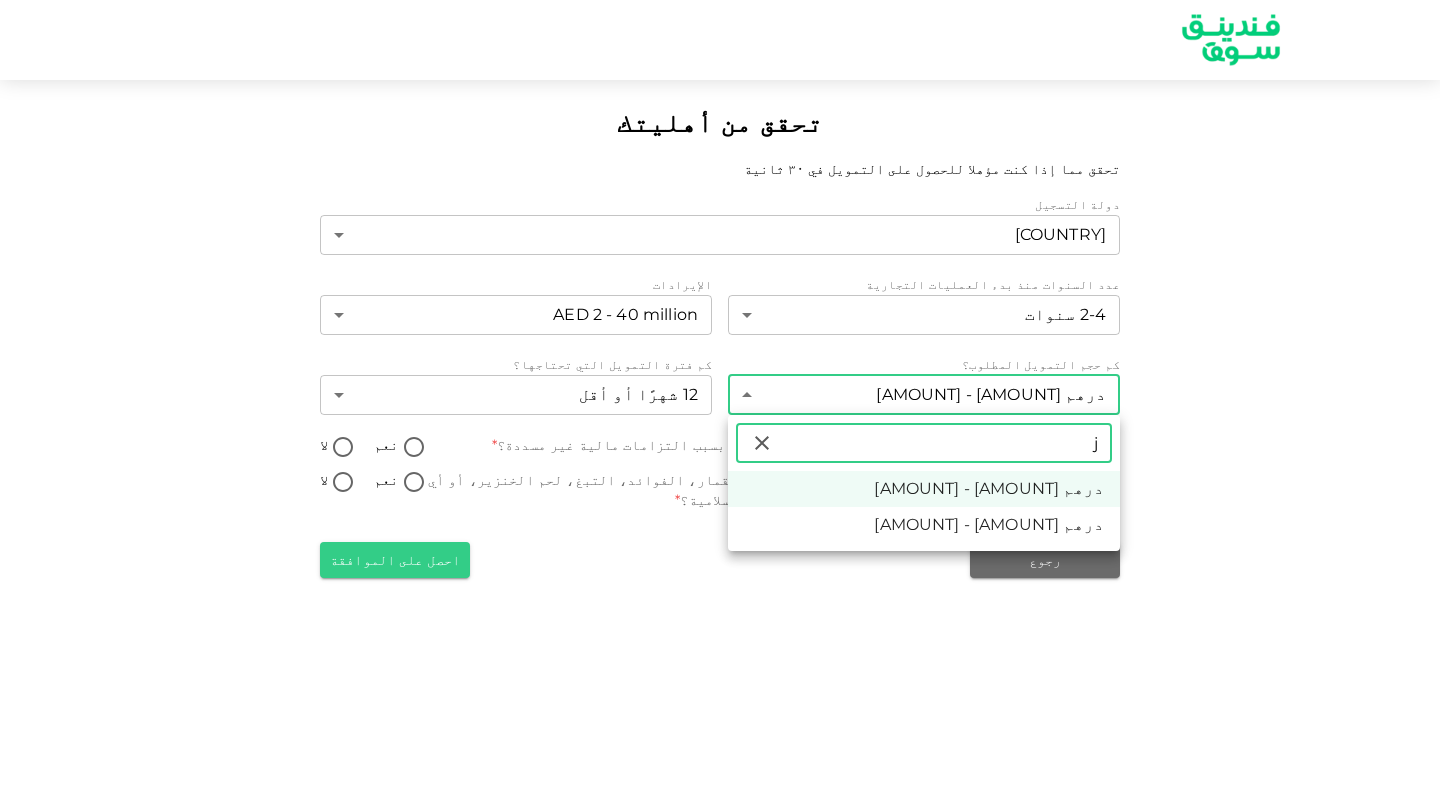 type on "j" 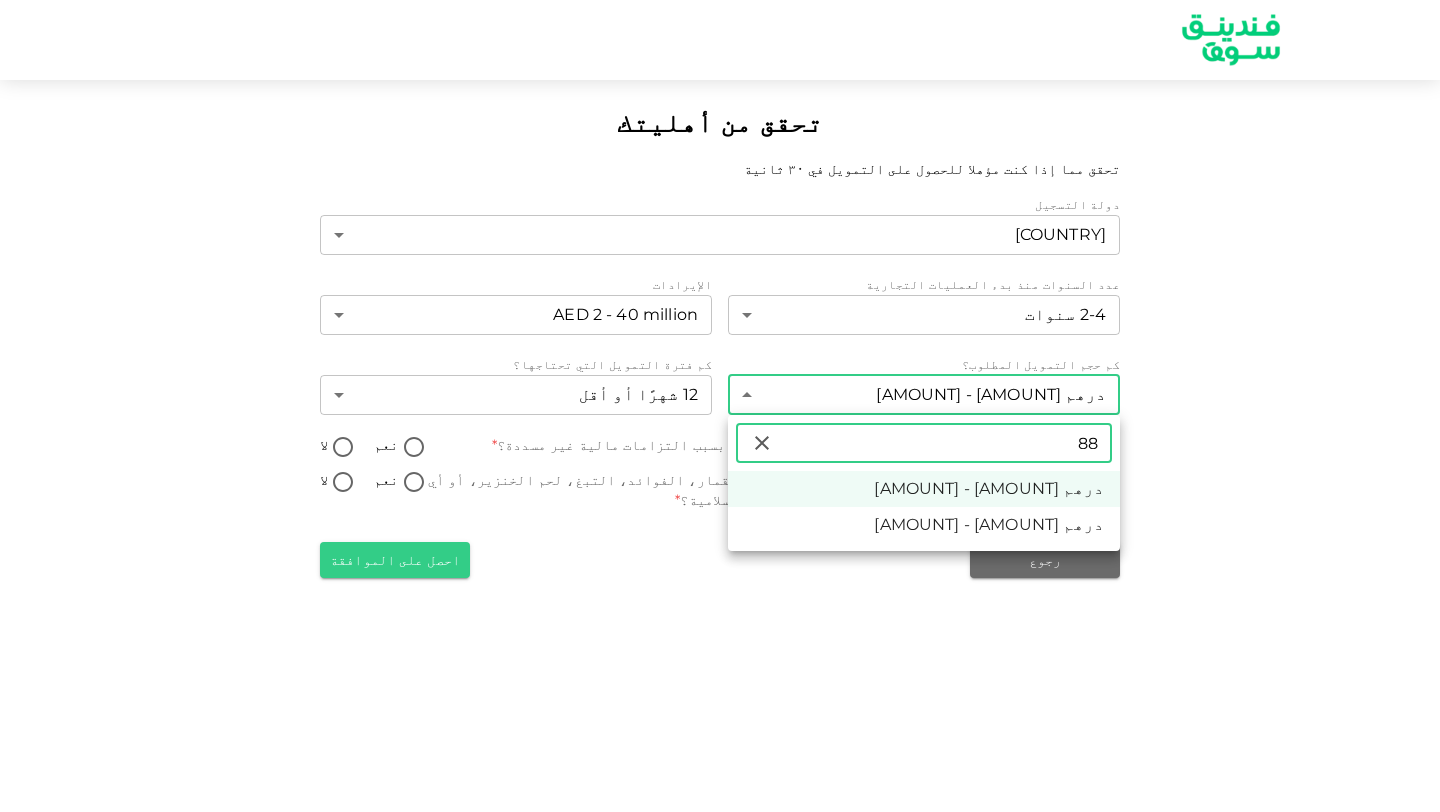 type on "8" 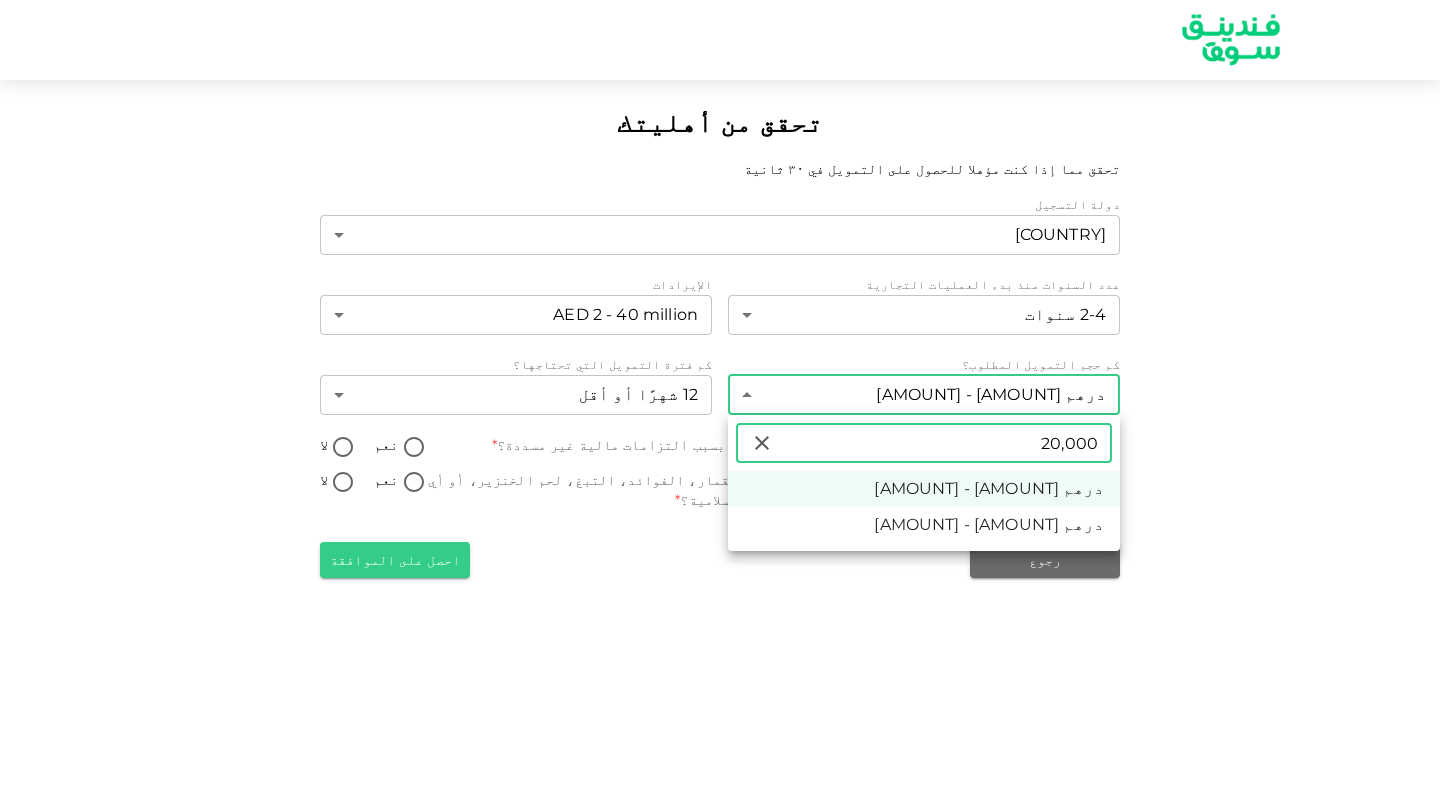 type on "20,000" 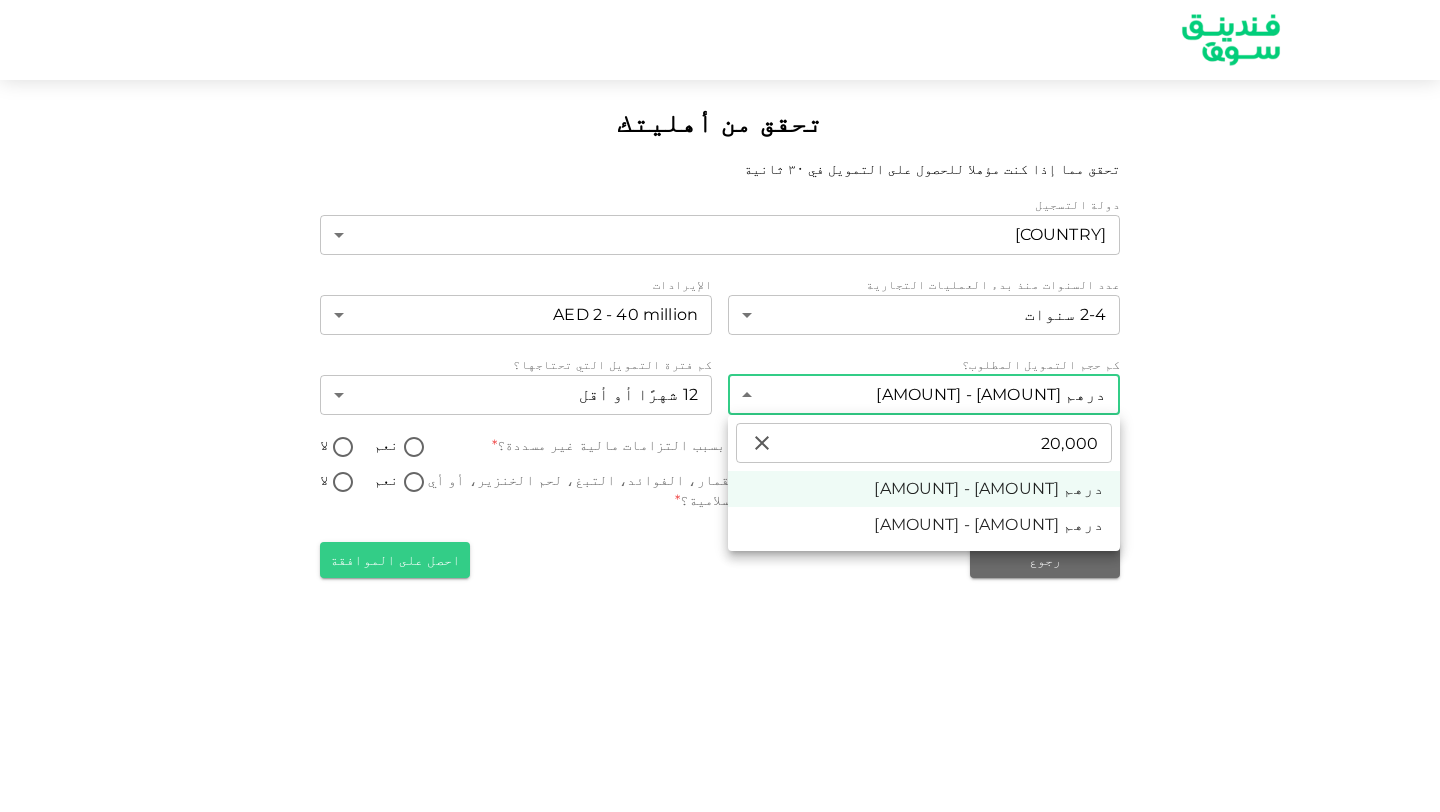 click at bounding box center [720, 406] 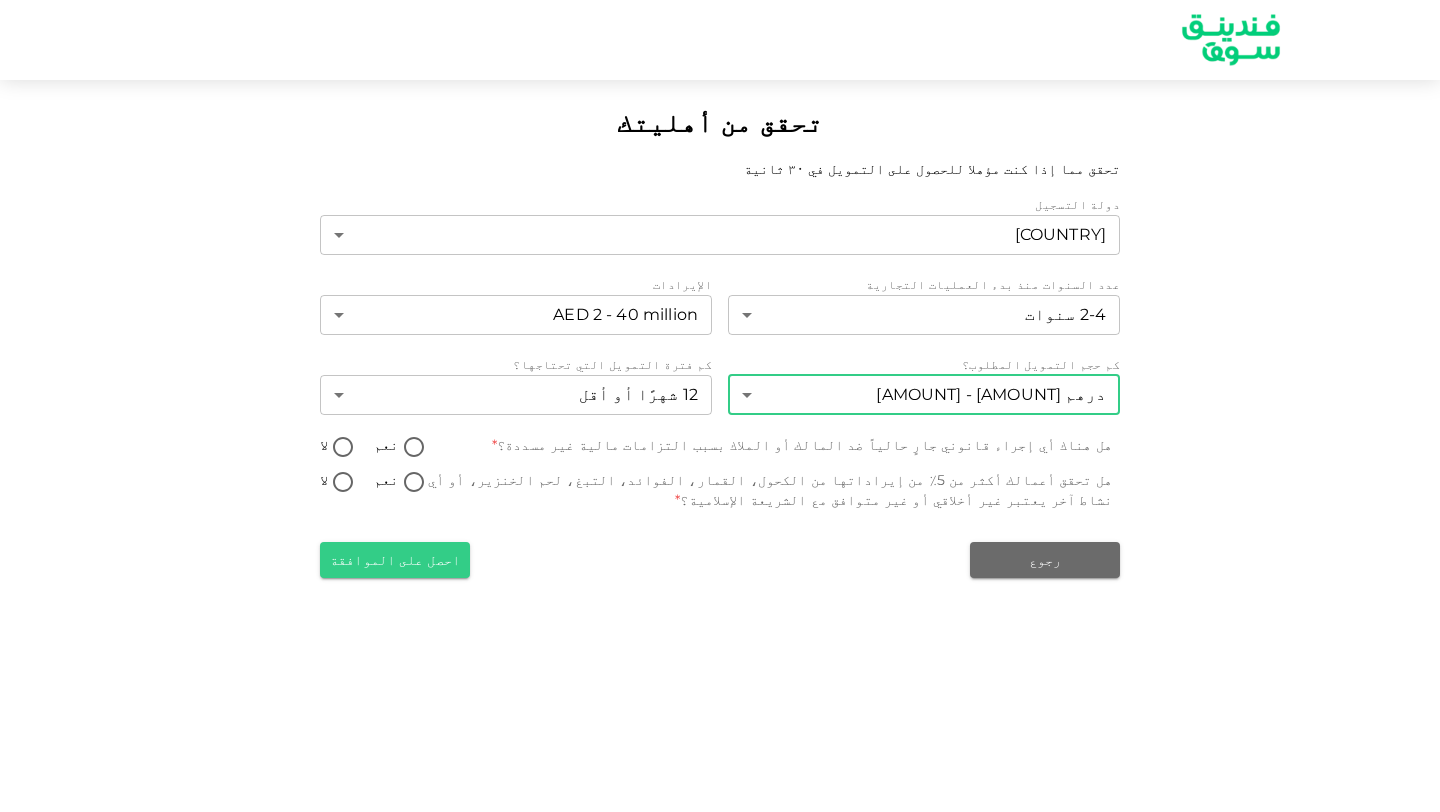 click on "لا" at bounding box center (343, 448) 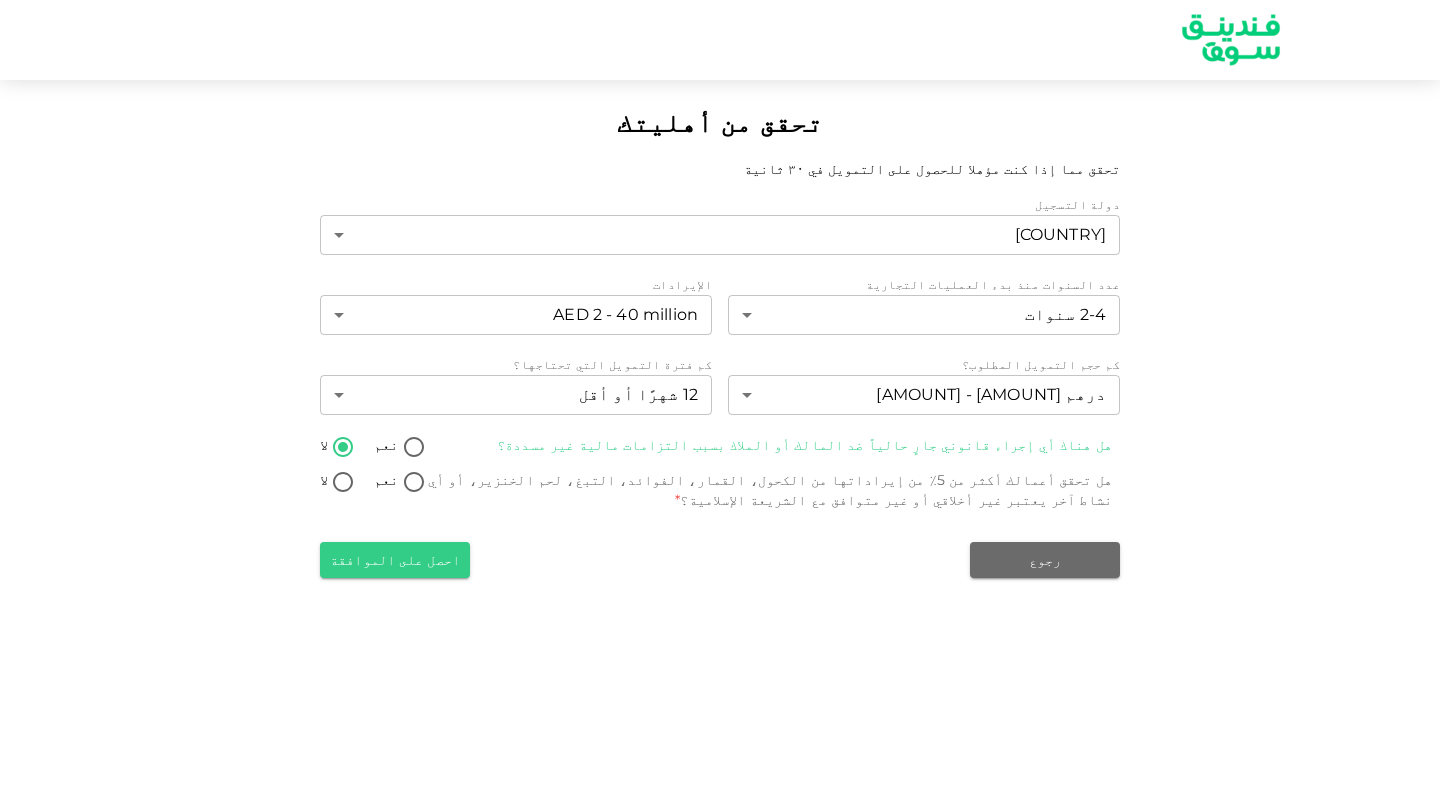 click on "لا" at bounding box center [343, 483] 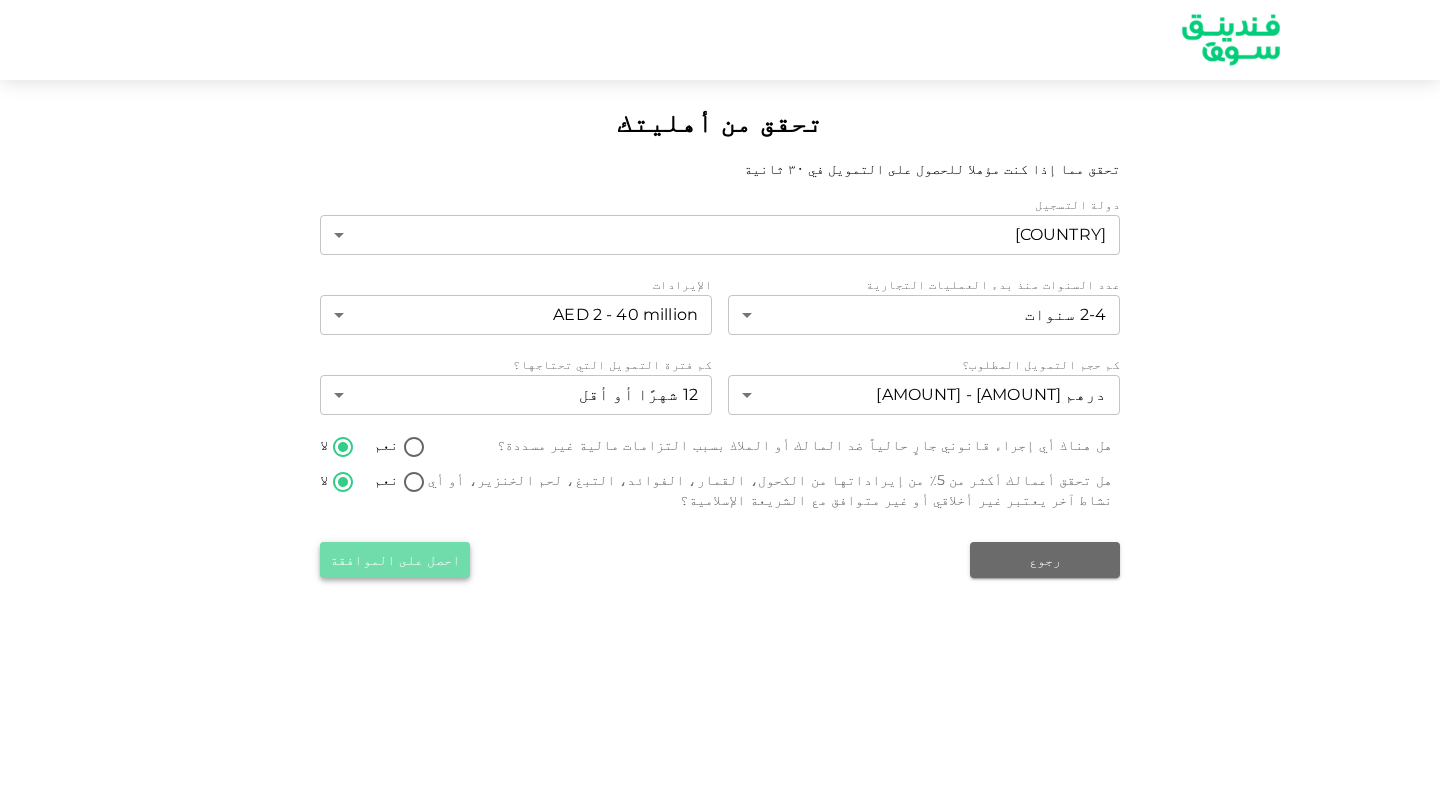 click on "احصل على الموافقة" at bounding box center [395, 560] 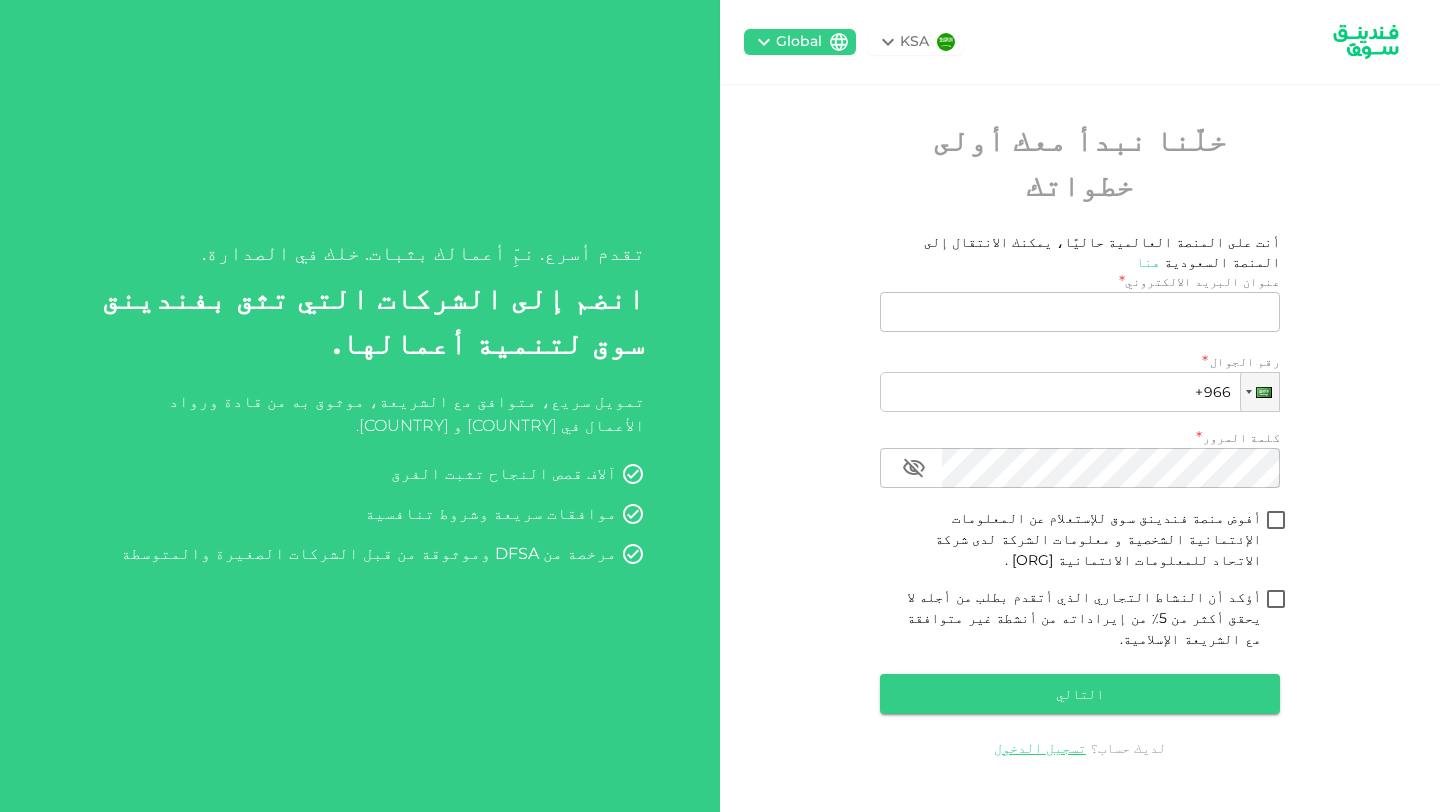 scroll, scrollTop: 0, scrollLeft: 0, axis: both 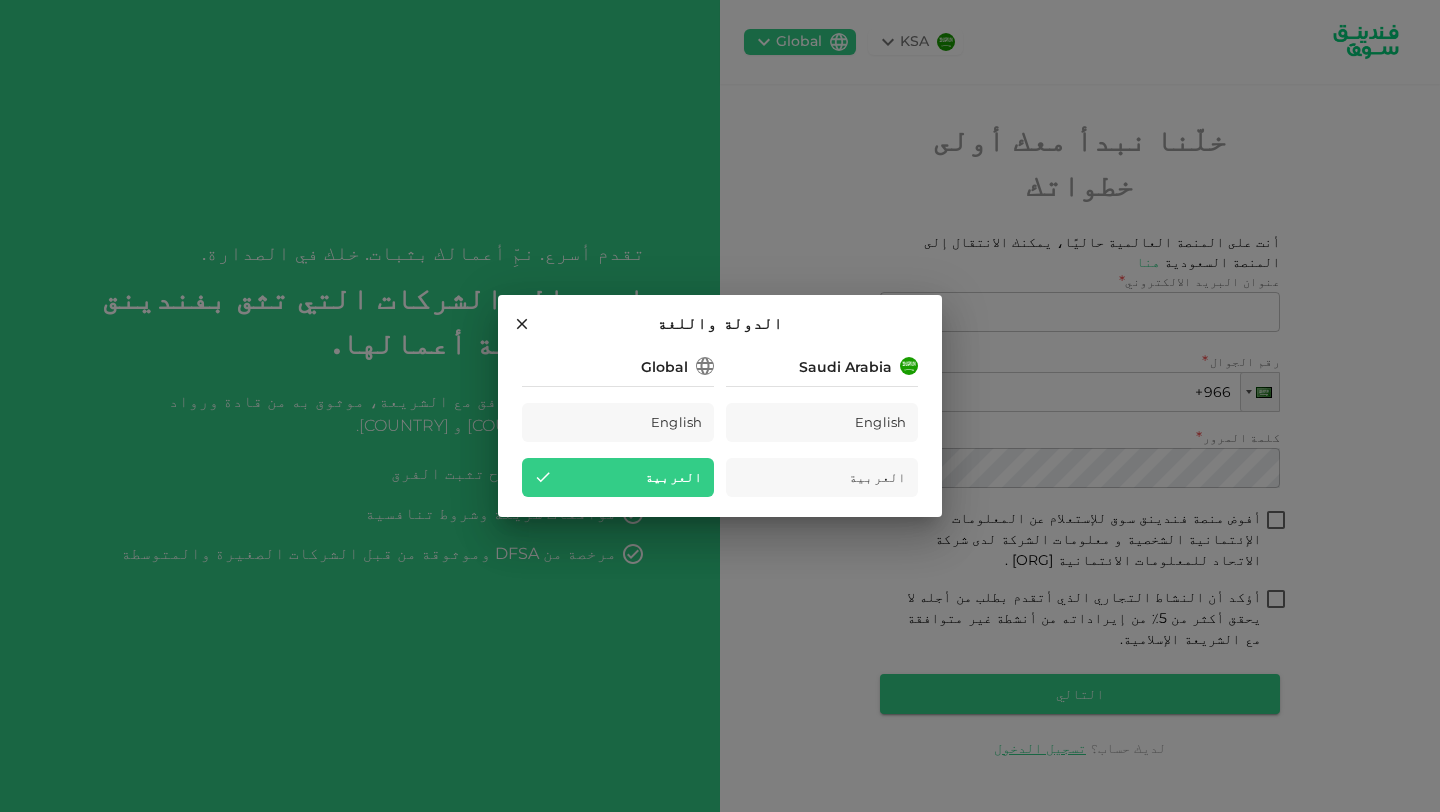 click on "Saudi Arabia" at bounding box center (822, 365) 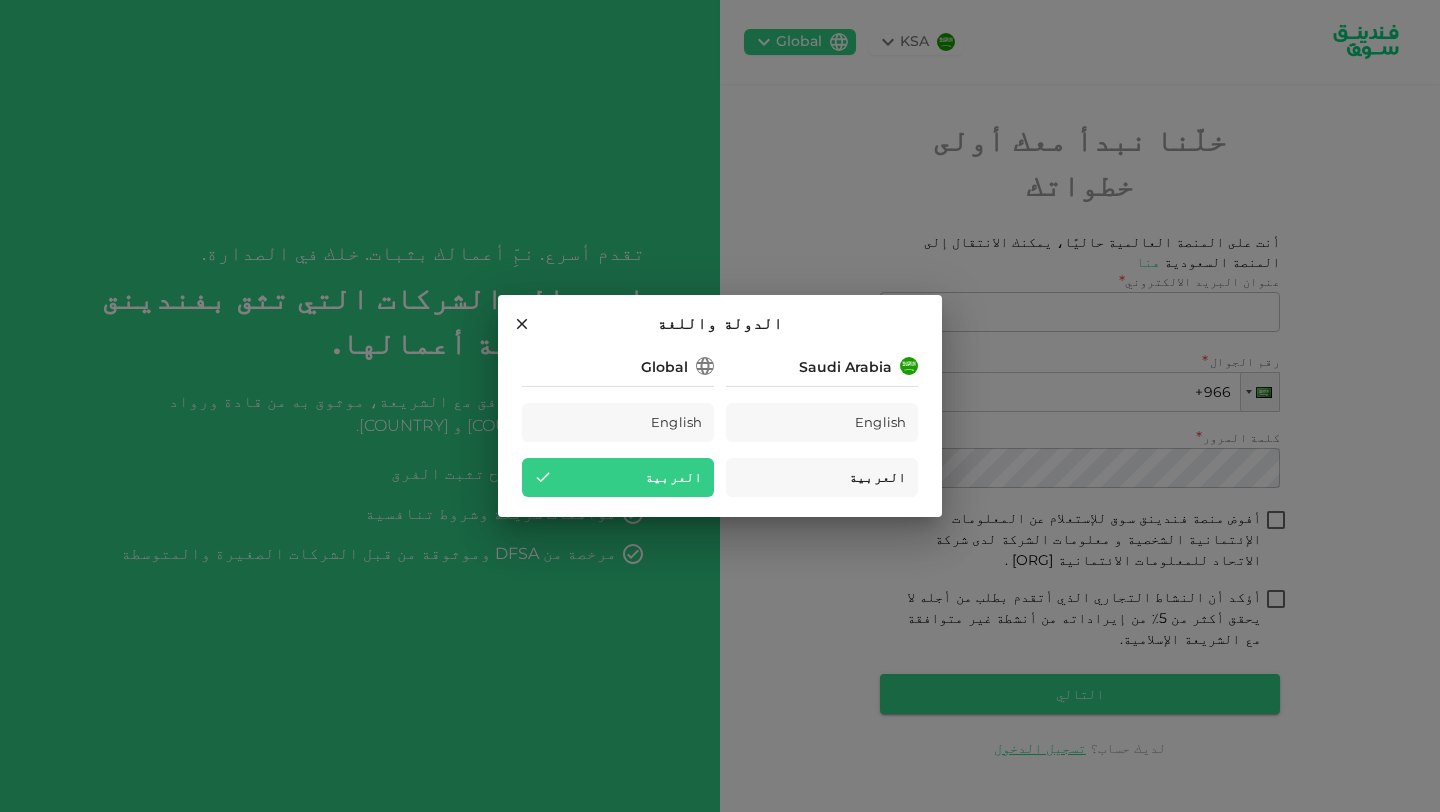click on "العربية" at bounding box center [822, 477] 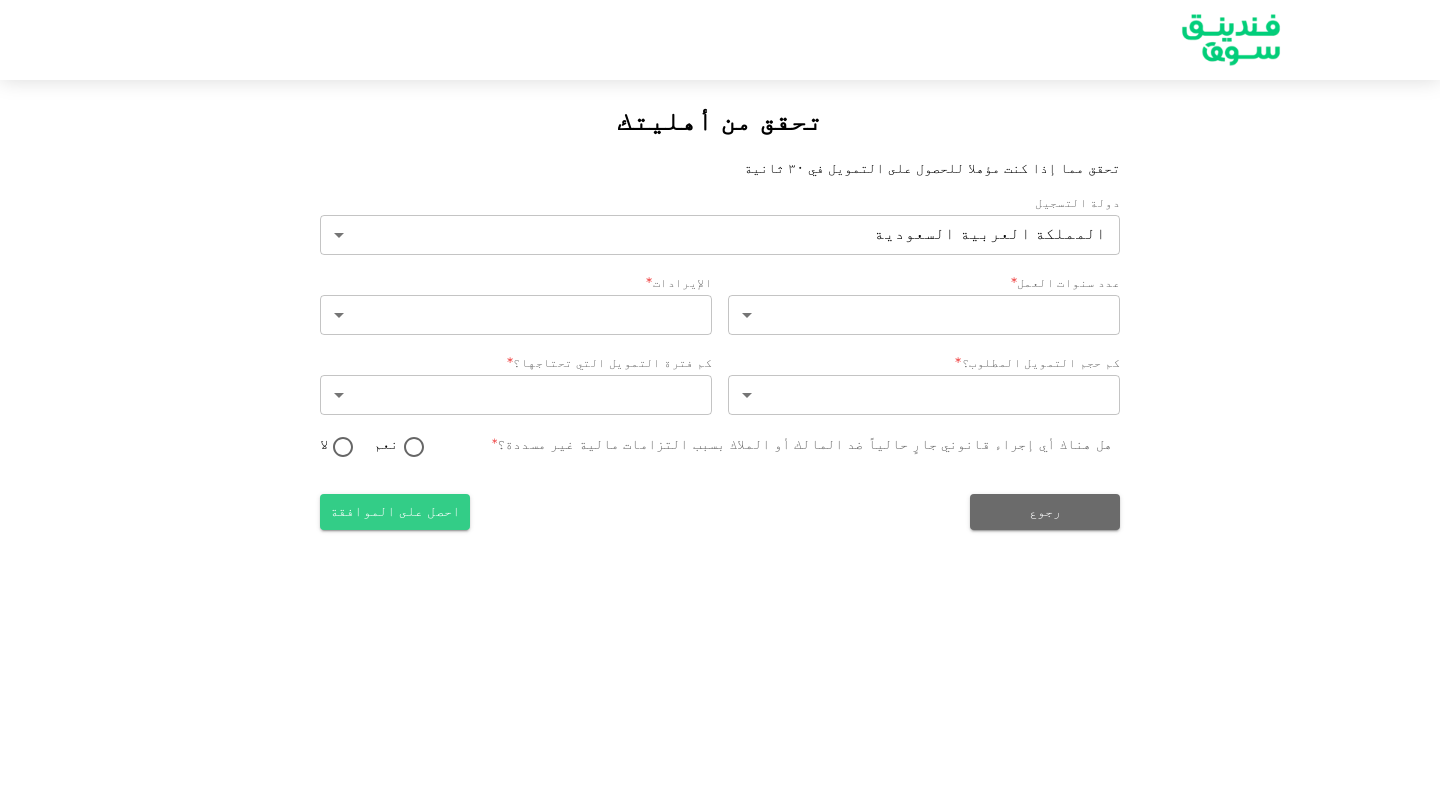 scroll, scrollTop: 0, scrollLeft: 0, axis: both 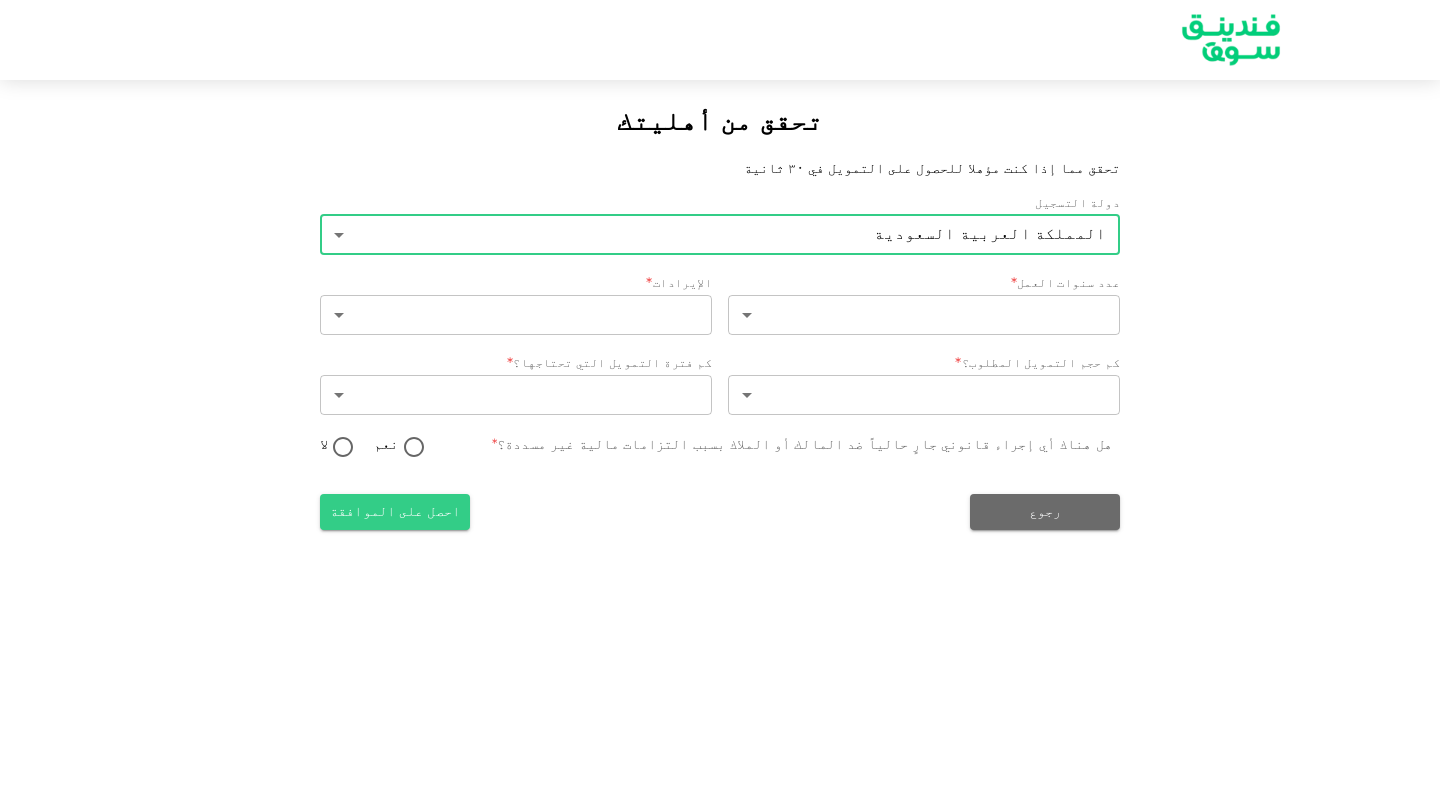 click on "تحقق من أهليتك تحقق مما إذا كنت مؤهلا للحصول على التمويل في ٣٠ ثانية   دولة التسجيل [COUNTRY] [NUMBER] ​   عدد سنوات العمل * ​ ​   الإيرادات * ​ ​   كم حجم التمويل المطلوب؟ * ​ ​   كم فترة التمويل التي تحتاجها؟ * ​ ​ هل هناك أي إجراء قانوني جارٍ حالياً ضد المالك أو الملاك بسبب التزامات مالية غير مسددة؟ * نعم لا رجوع احصل على الموافقة" at bounding box center [720, 406] 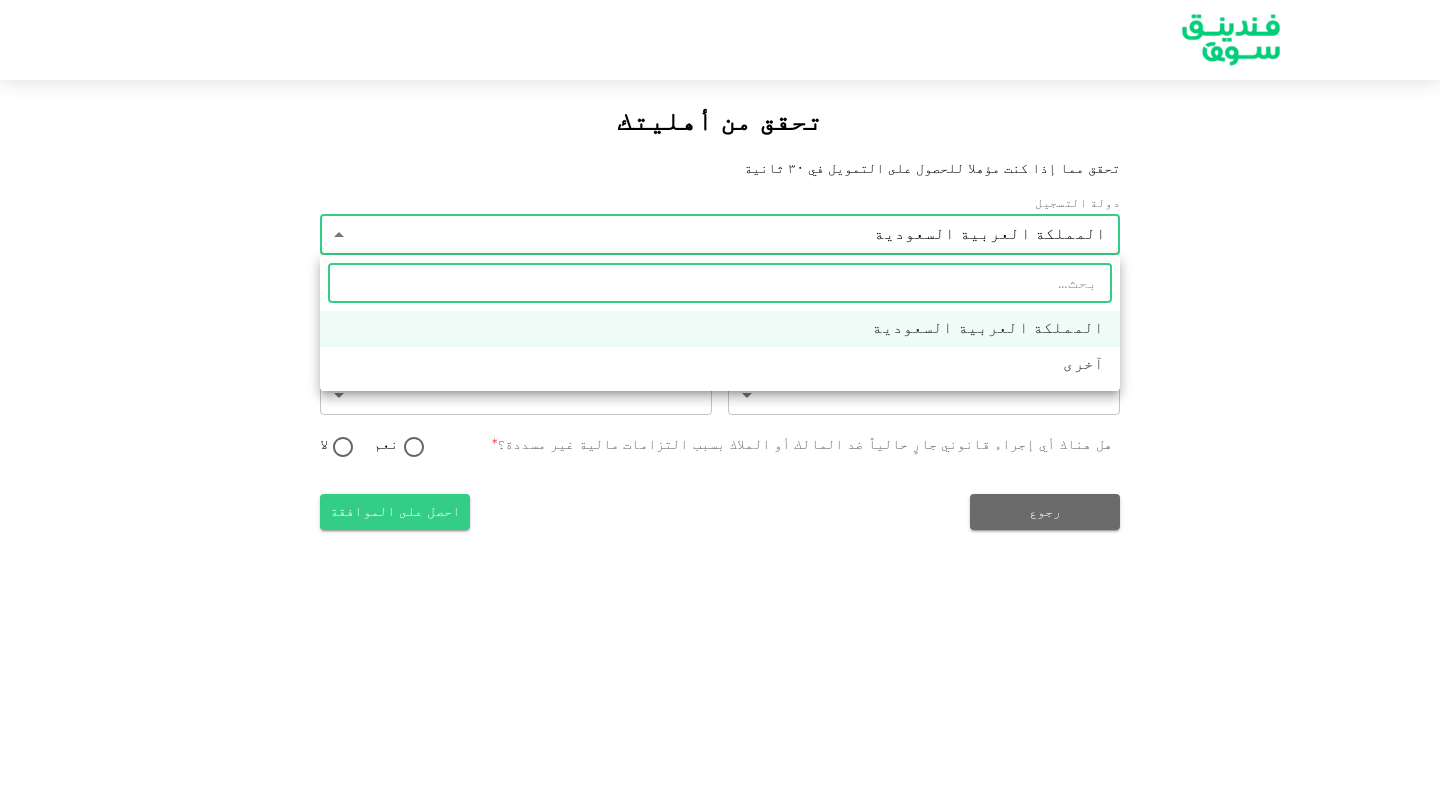 click on "آخرى" at bounding box center (720, 365) 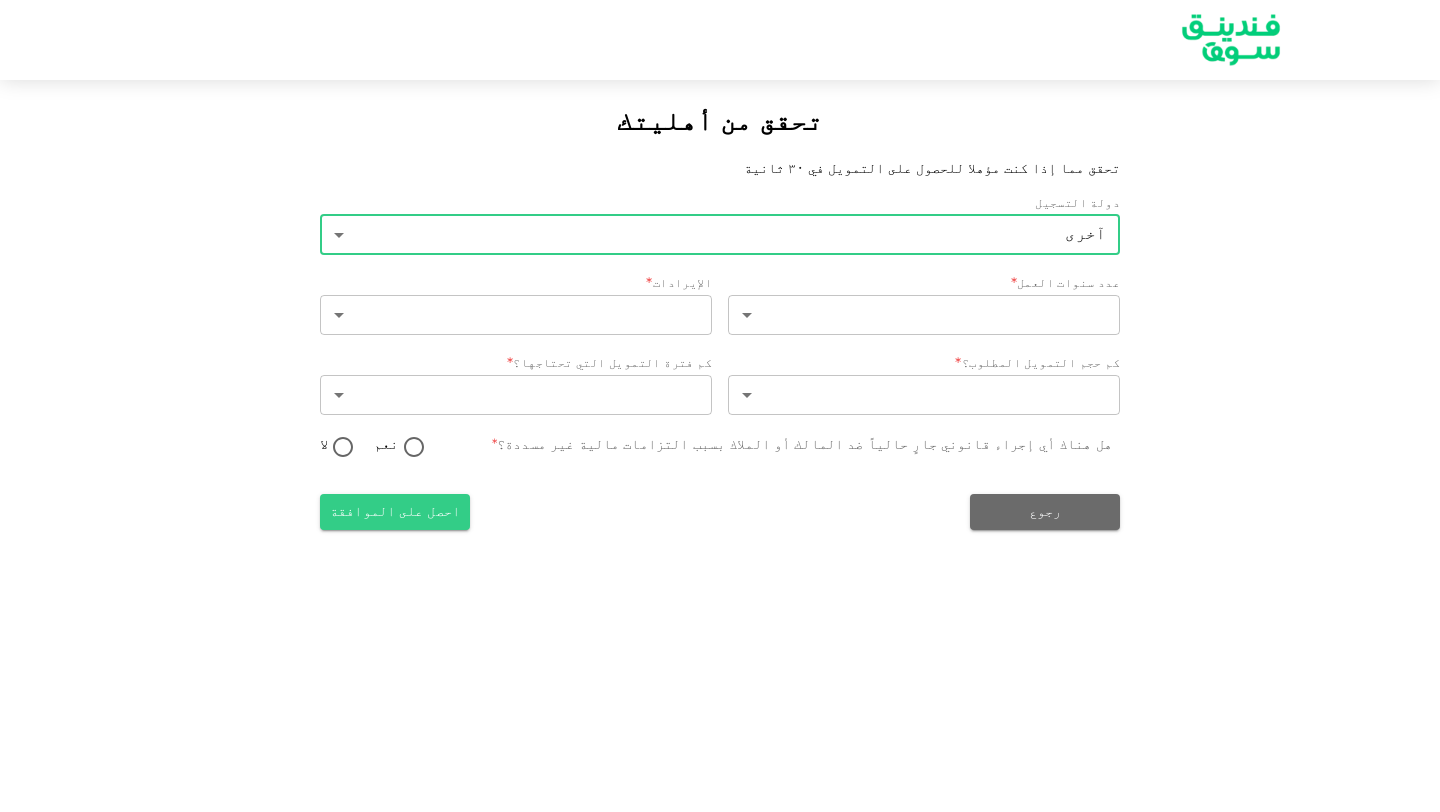 click on "تحقق من أهليتك تحقق مما إذا كنت مؤهلا للحصول على التمويل في ٣٠ ثانية   دولة التسجيل آخرى 3 ​   عدد سنوات العمل * ​ ​   الإيرادات * ​ ​   كم حجم التمويل المطلوب؟ * ​ ​   كم فترة التمويل التي تحتاجها؟ * ​ ​ هل هناك أي إجراء قانوني جارٍ حالياً ضد المالك أو الملاك بسبب التزامات مالية غير مسددة؟ * نعم لا رجوع احصل على الموافقة" at bounding box center (720, 406) 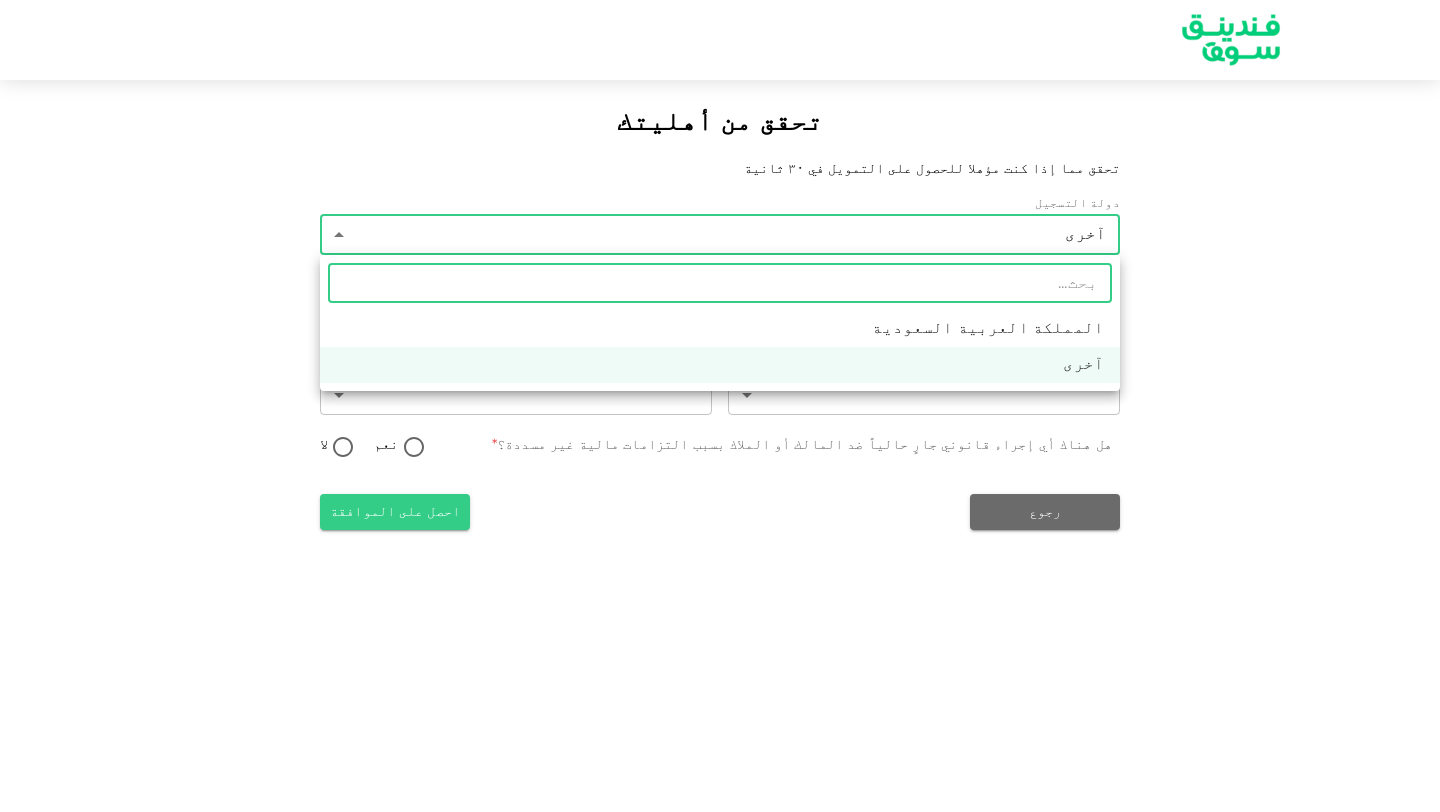 click on "المملكة العربية السعودية" at bounding box center [720, 329] 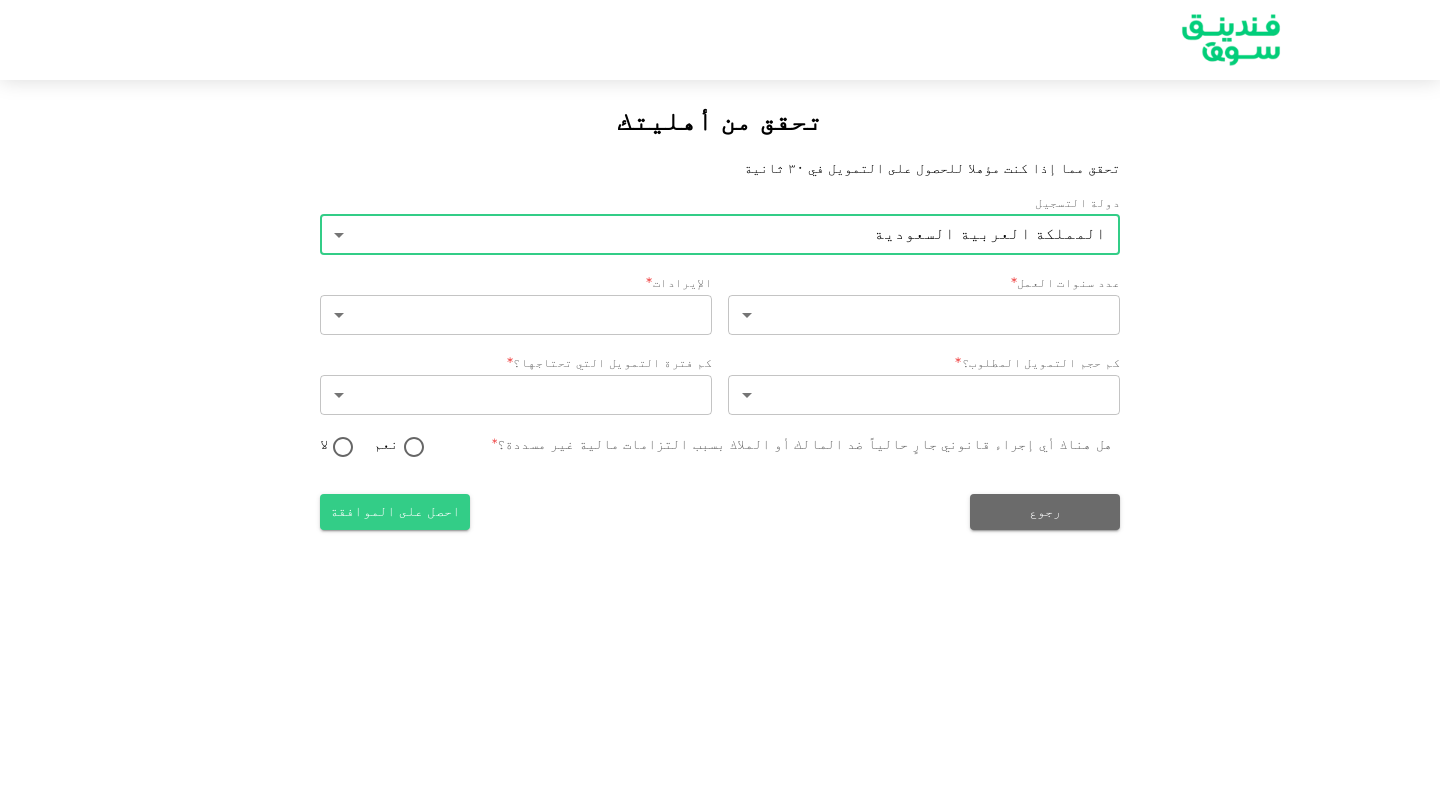 click on "تحقق من أهليتك تحقق مما إذا كنت مؤهلا للحصول على التمويل في ٣٠ ثانية   دولة التسجيل المملكة العربية السعودية 2 ​   عدد سنوات العمل * ​ ​   الإيرادات * ​ ​   كم حجم التمويل المطلوب؟ * ​ ​   كم فترة التمويل التي تحتاجها؟ * ​ ​ هل هناك أي إجراء قانوني جارٍ حالياً ضد المالك أو الملاك بسبب التزامات مالية غير مسددة؟ * نعم لا رجوع احصل على الموافقة" at bounding box center [720, 406] 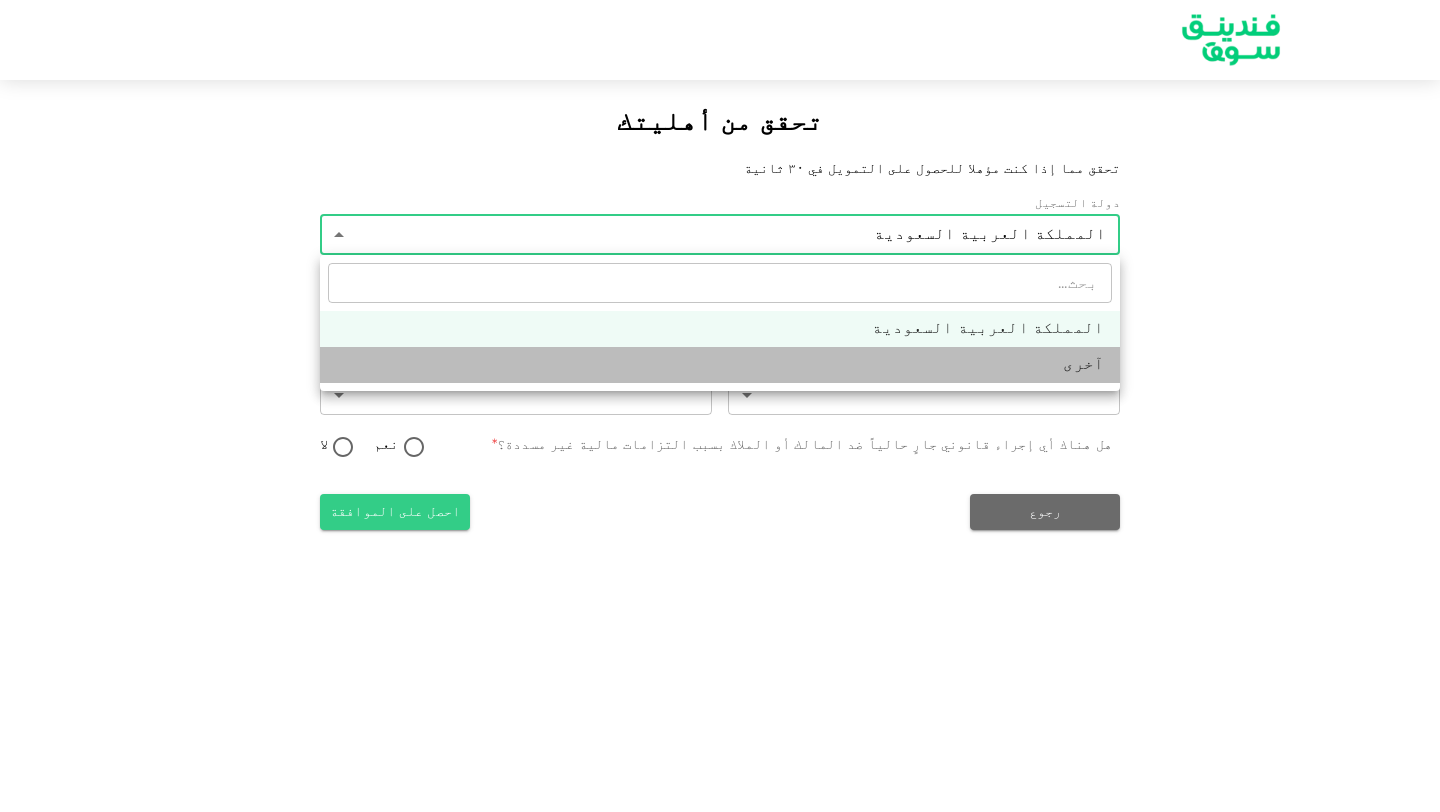 click on "آخرى" at bounding box center (720, 365) 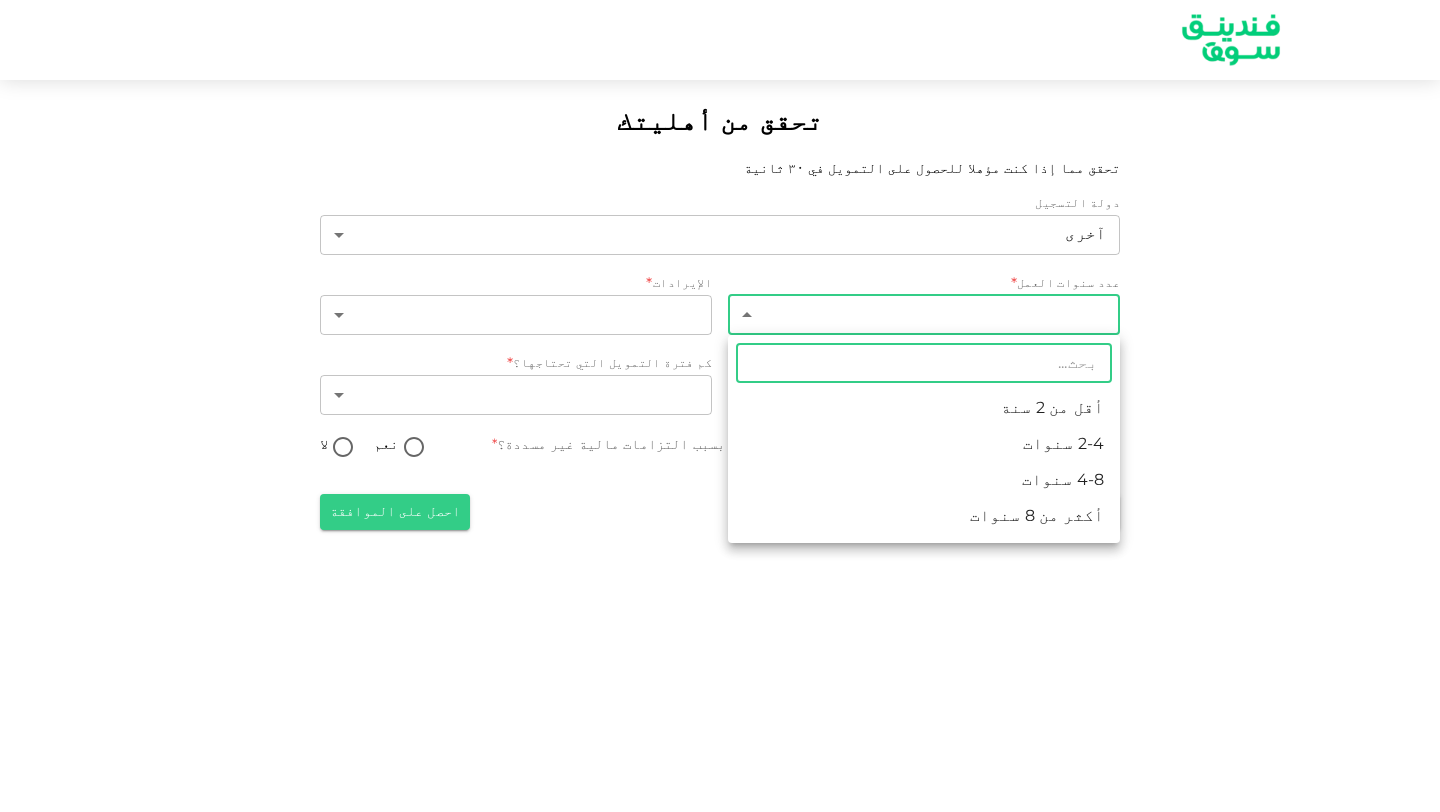 click on "تحقق من أهليتك تحقق مما إذا كنت مؤهلا للحصول على التمويل في ٣٠ ثانية   دولة التسجيل آخرى 3 ​   عدد سنوات العمل * ​ ​   الإيرادات * ​ ​   كم حجم التمويل المطلوب؟ * ​ ​   كم فترة التمويل التي تحتاجها؟ * ​ ​ هل هناك أي إجراء قانوني جارٍ حالياً ضد المالك أو الملاك بسبب التزامات مالية غير مسددة؟ * نعم لا رجوع احصل على الموافقة
​ أقل من 2 سنة 2-4 سنوات 4-8 سنوات أكثر من 8 سنوات" at bounding box center [720, 406] 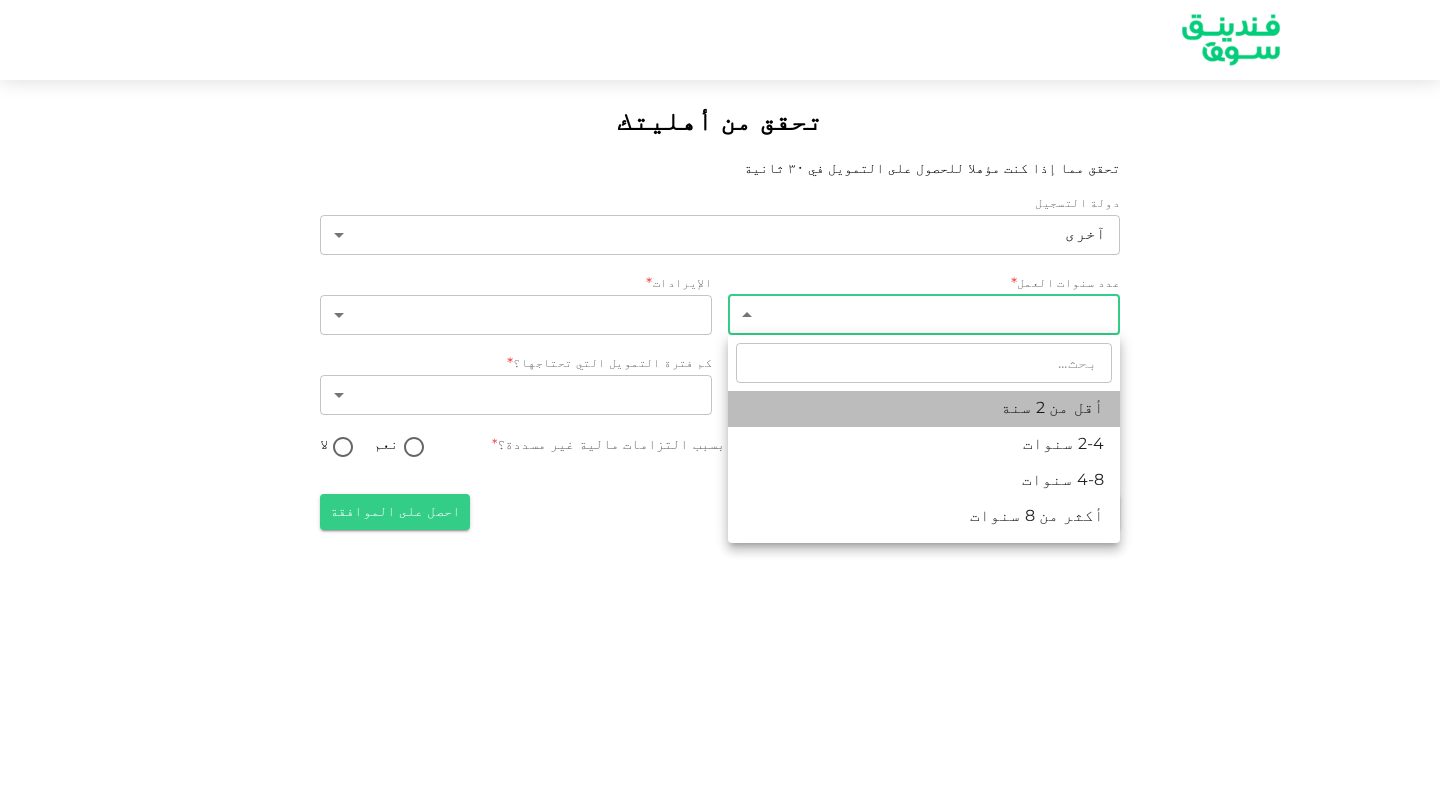 click on "أقل من 2 سنة" at bounding box center (924, 409) 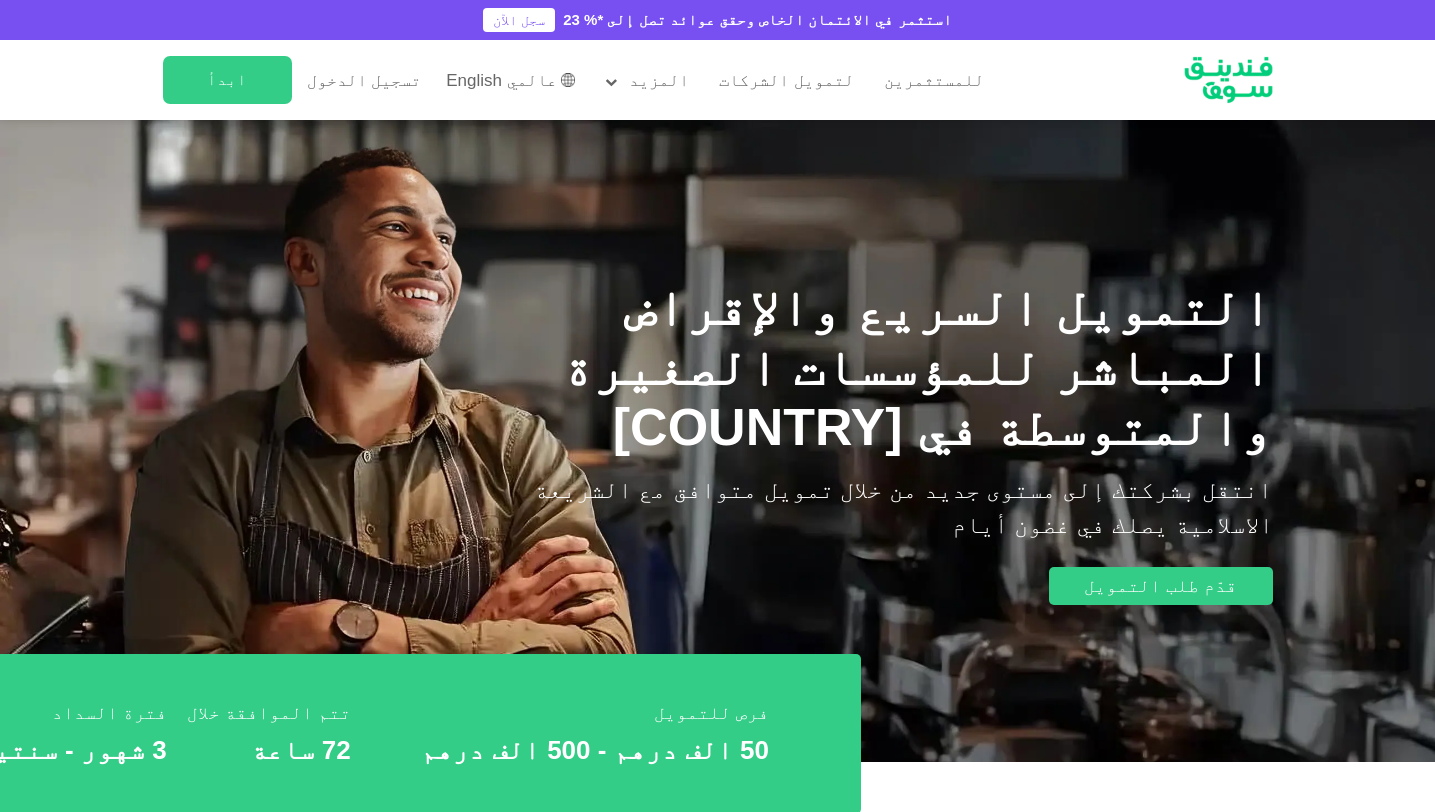 scroll, scrollTop: 0, scrollLeft: 0, axis: both 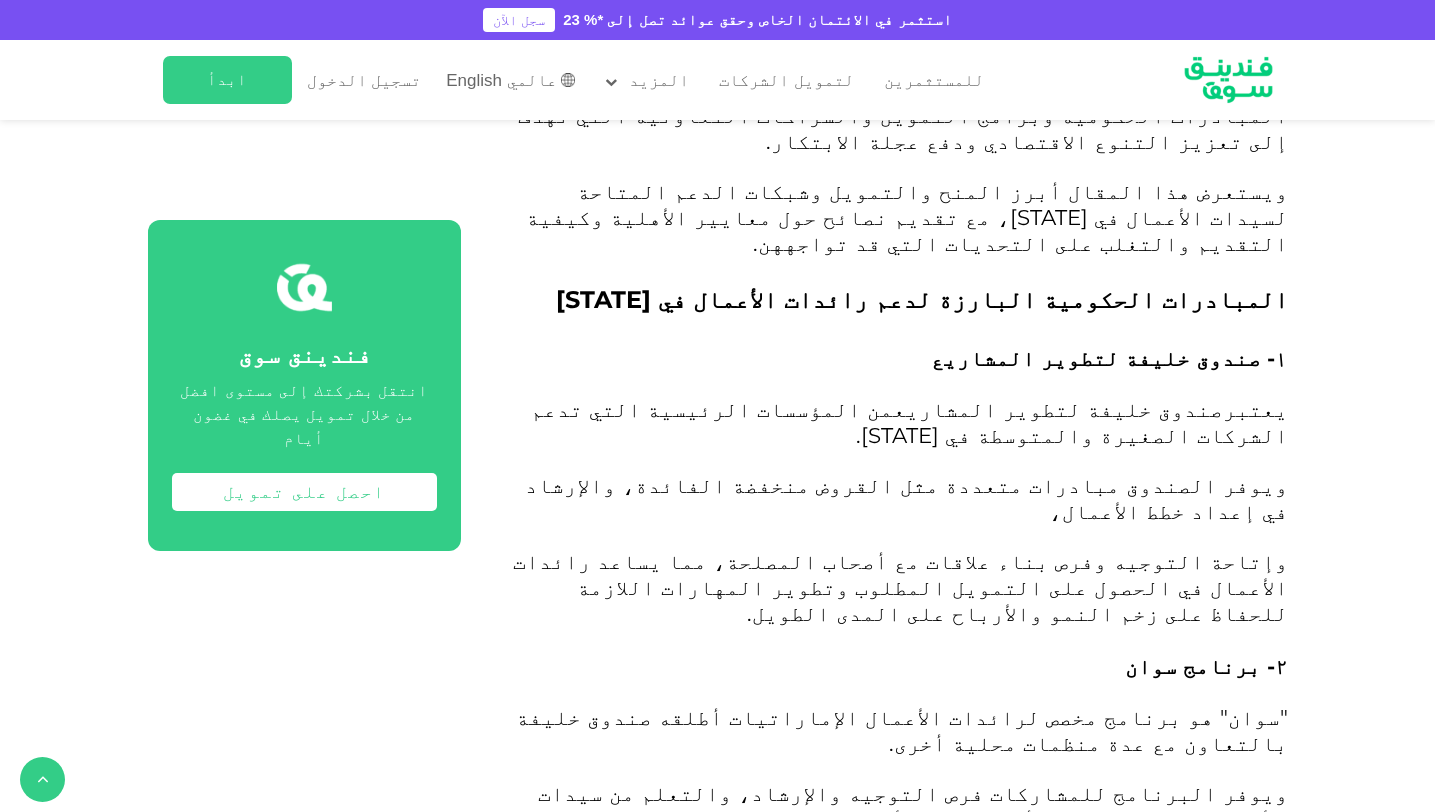 click on "صندوق خليفة لتطوير المشاريع" at bounding box center (1058, 409) 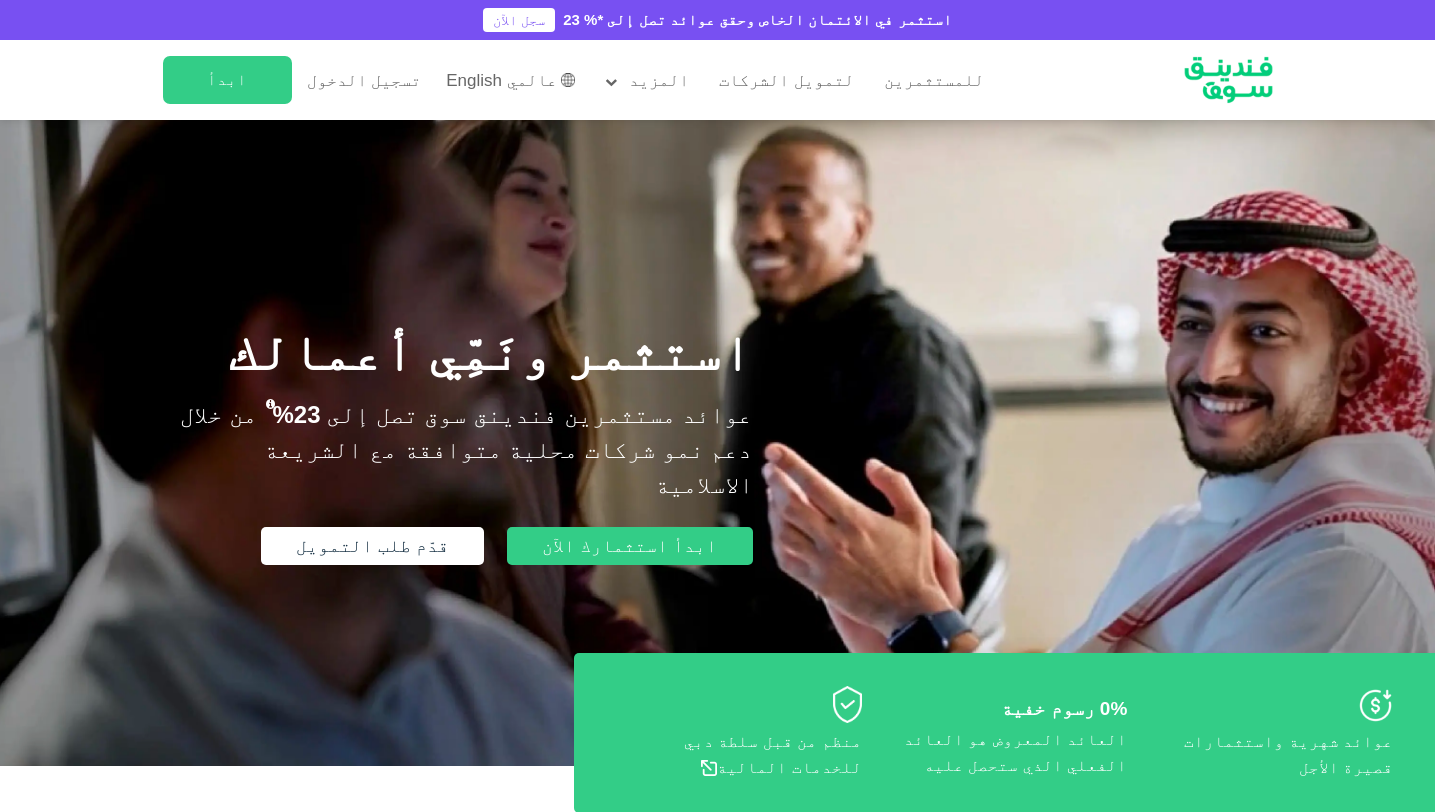 scroll, scrollTop: 0, scrollLeft: 0, axis: both 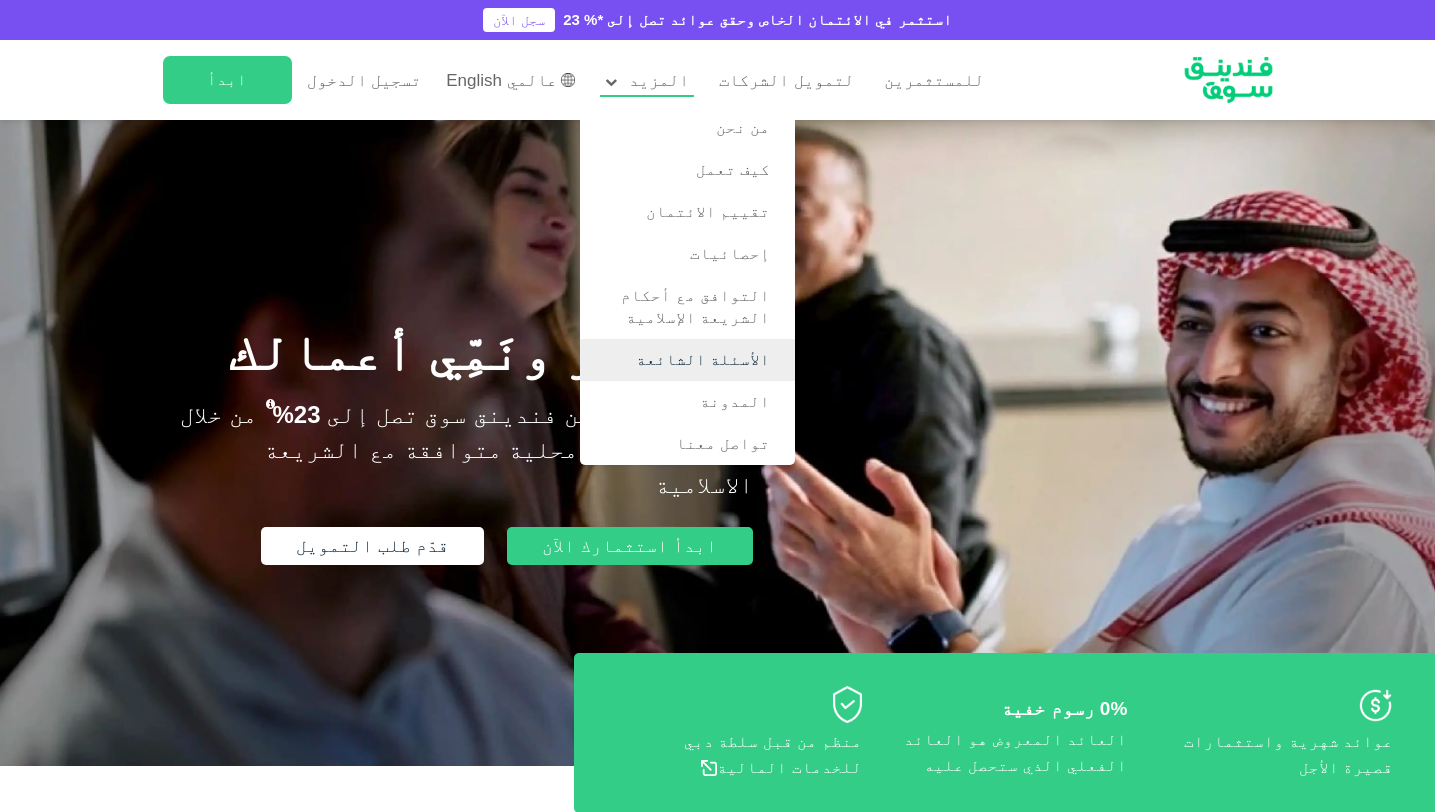 click on "الأسئلة الشائعة" at bounding box center (687, 360) 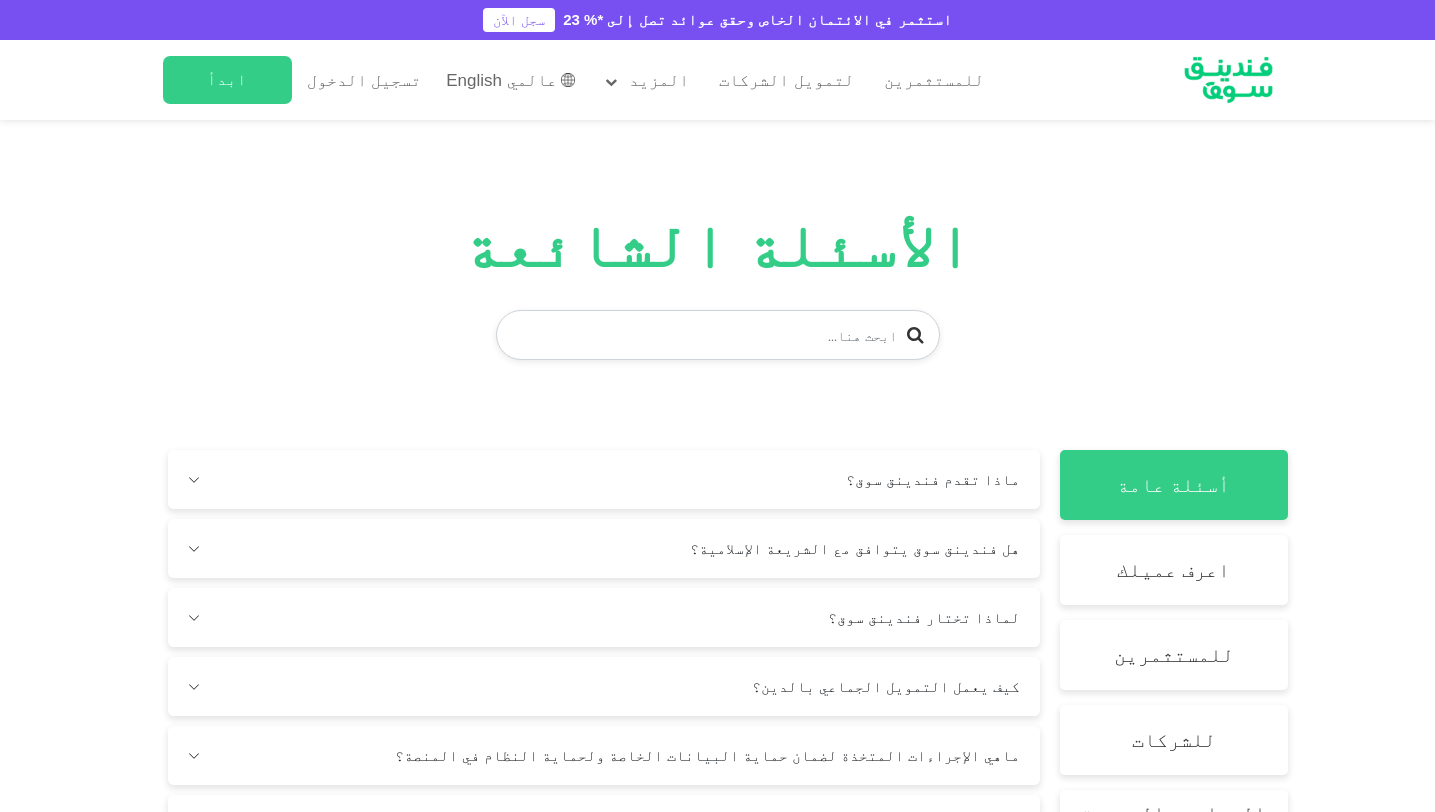 scroll, scrollTop: 0, scrollLeft: 0, axis: both 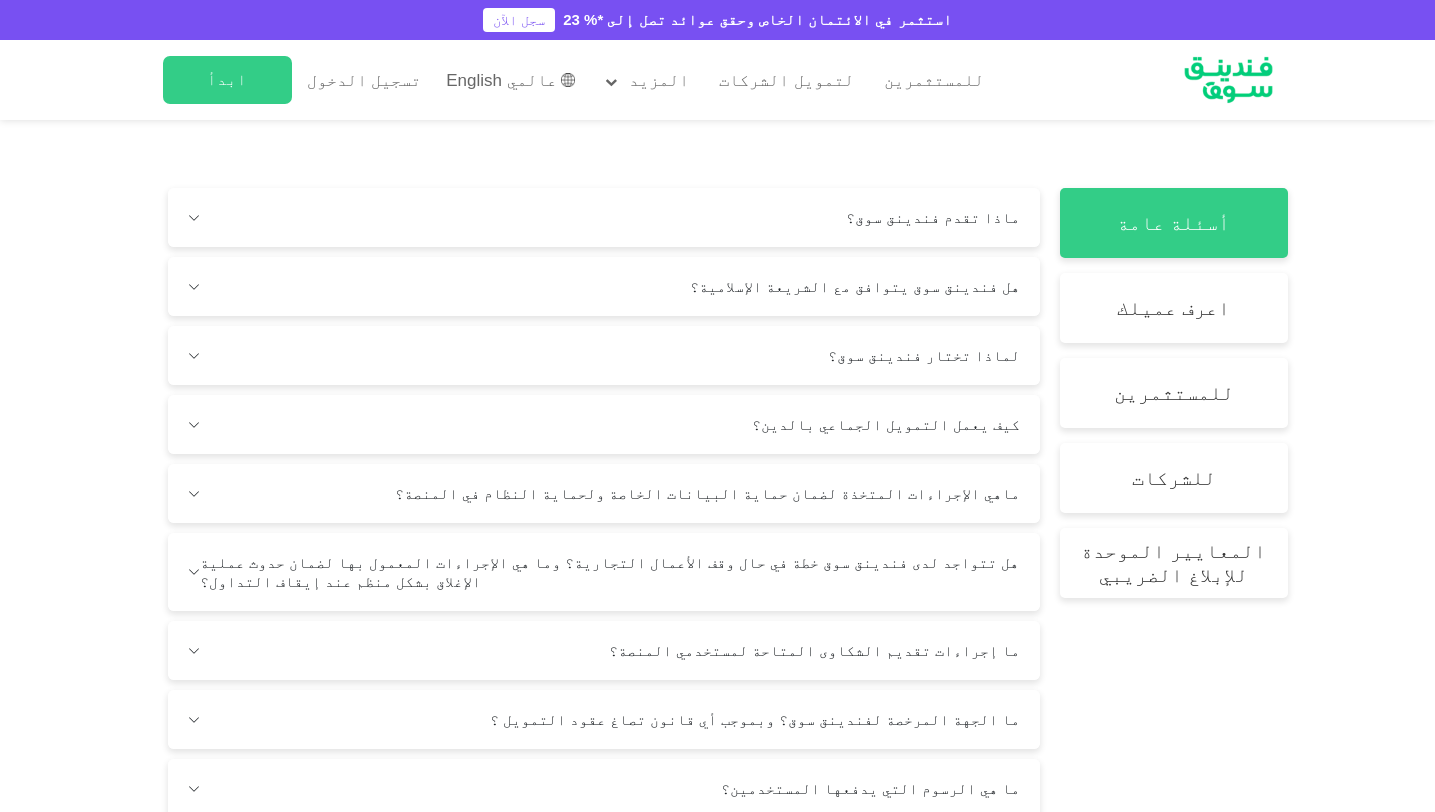 click on "ﻣﺎذا ﺗﻘﺪم فندينق سوق؟" at bounding box center [604, 217] 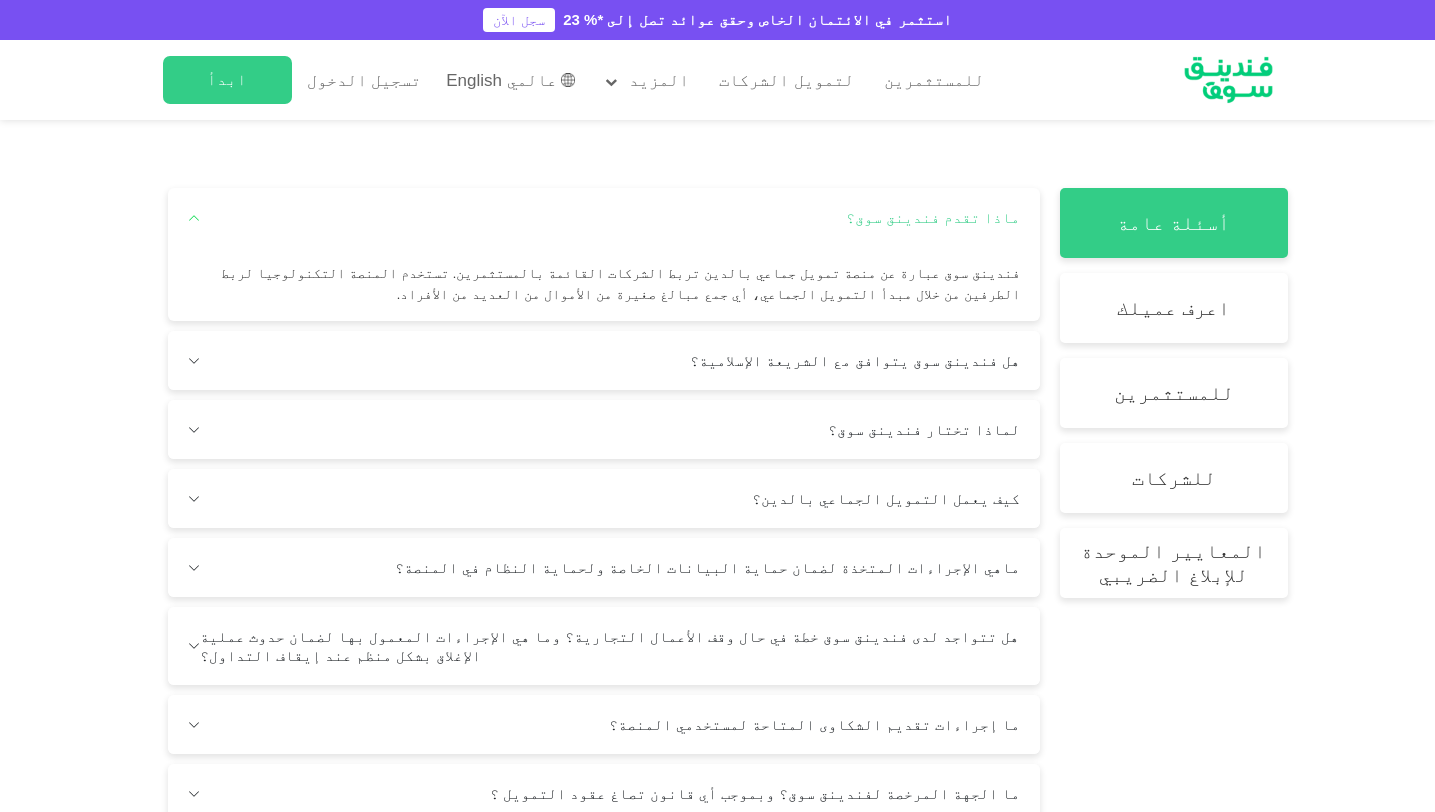 click on "ﻣﺎذا ﺗﻘﺪم فندينق سوق؟" at bounding box center [604, 217] 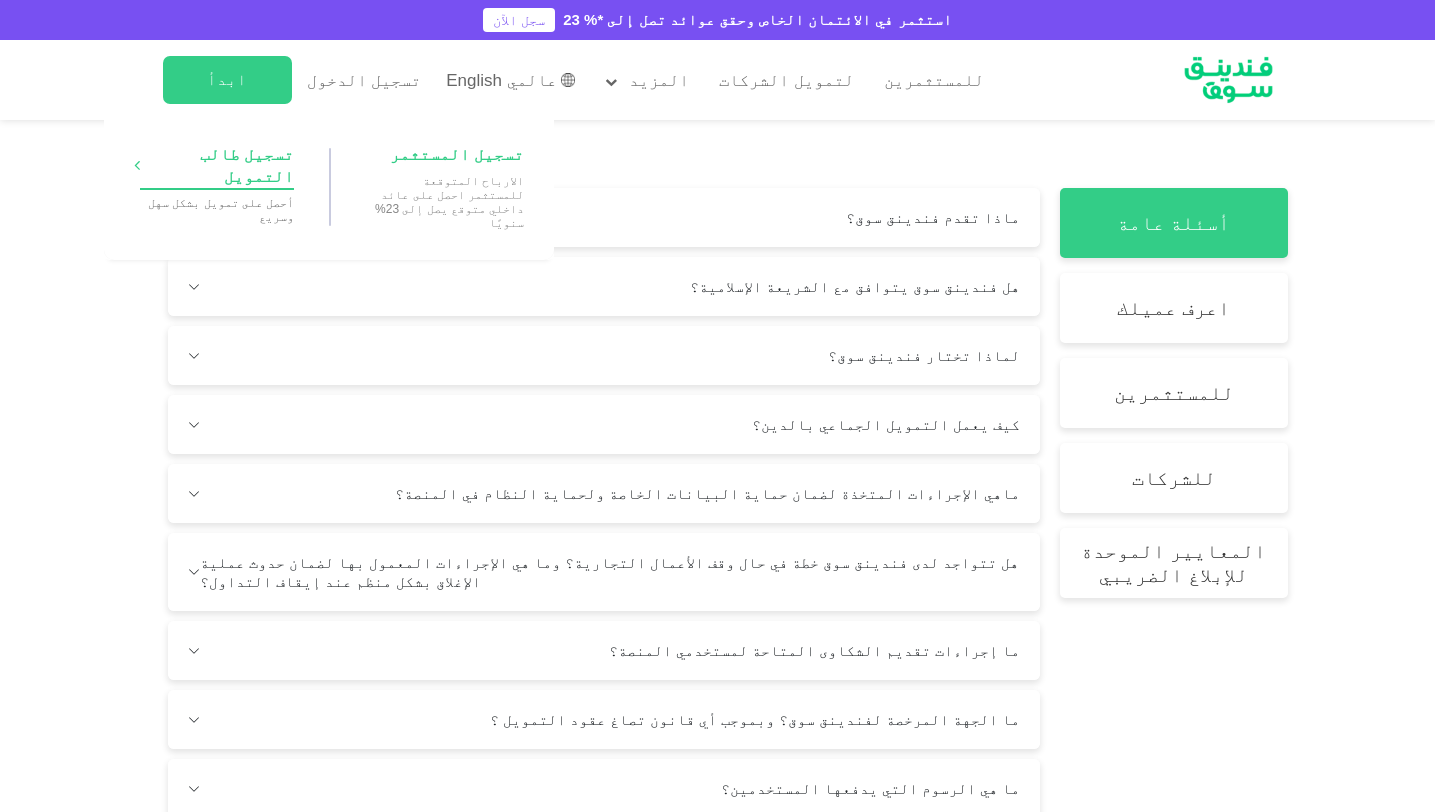 click on "تسجيل طالب التمويل" at bounding box center (217, 166) 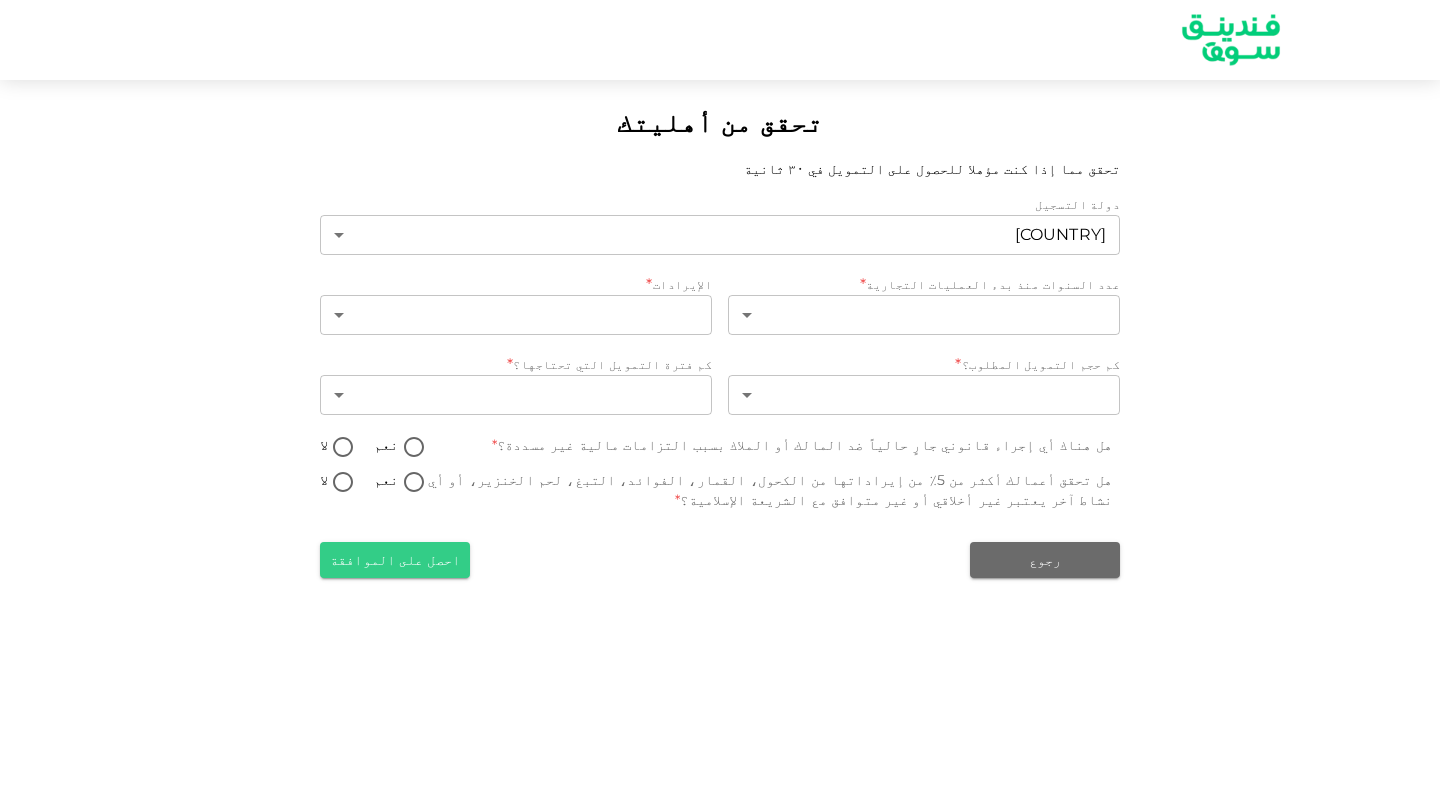 scroll, scrollTop: 0, scrollLeft: 0, axis: both 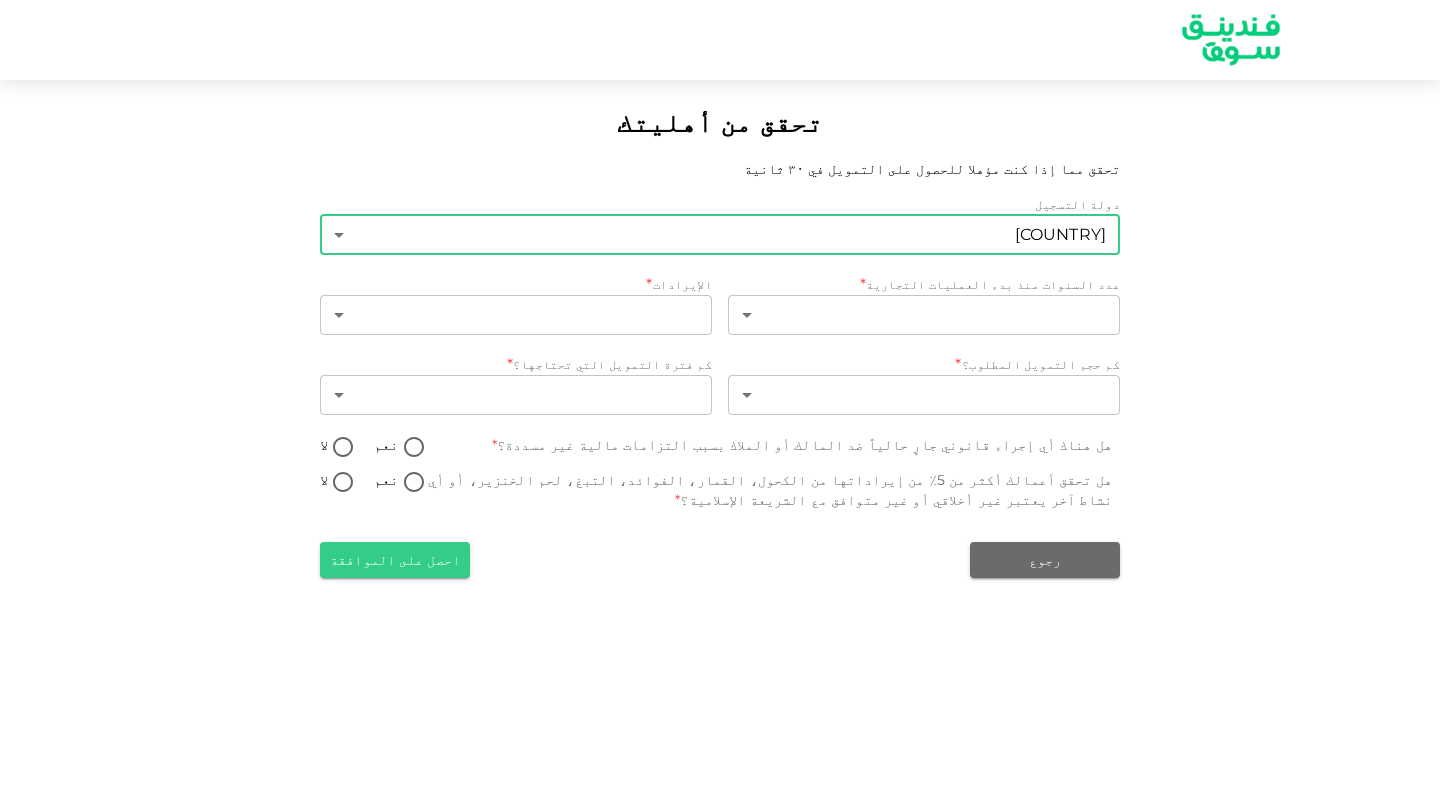 click on "تحقق من أهليتك تحقق مما إذا كنت مؤهلا للحصول على التمويل في ٣٠ ثانية   دولة التسجيل الإمارات العربية المتحدة 1 ​   عدد السنوات منذ بدء العمليات التجارية * ​ ​   الإيرادات * ​ ​   كم حجم التمويل المطلوب؟ * ​ ​   كم فترة التمويل التي تحتاجها؟ * ​ ​ هل هناك أي إجراء قانوني جارٍ حالياً ضد المالك أو الملاك بسبب التزامات مالية غير مسددة؟ * نعم لا هل تحقق أعمالك أكثر من 5٪ من إيراداتها من الكحول، القمار، الفوائد، التبغ، لحم الخنزير، أو أي نشاط آخر يعتبر غير أخلاقي أو غير متوافق مع الشريعة الإسلامية؟ * نعم لا رجوع احصل على الموافقة" at bounding box center (720, 406) 